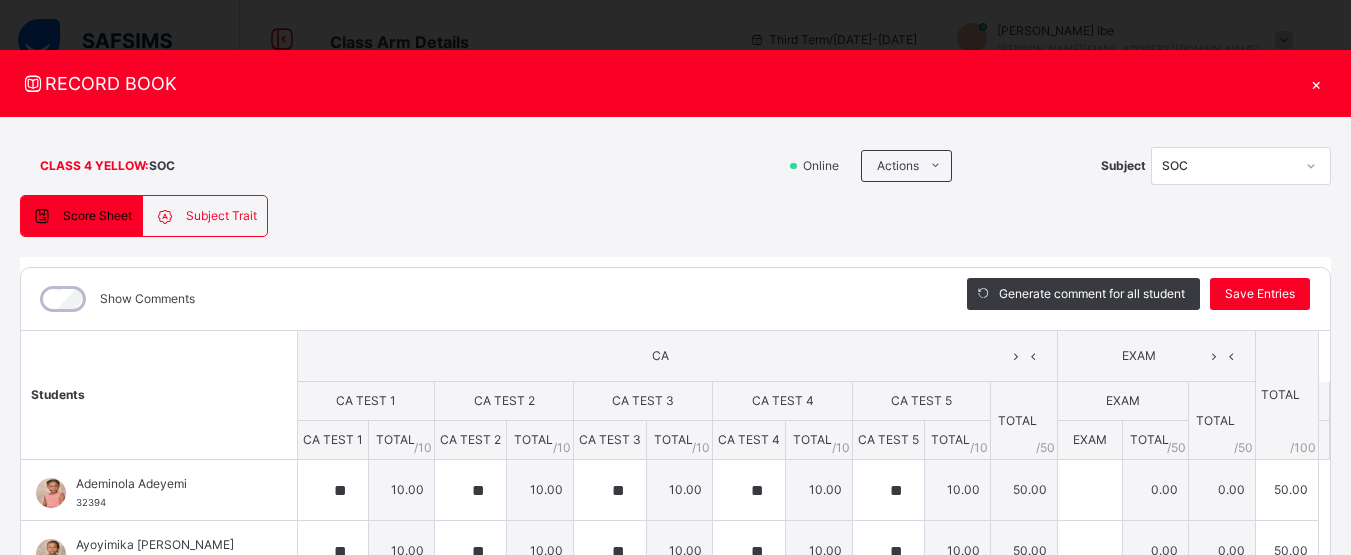 scroll, scrollTop: 600, scrollLeft: 0, axis: vertical 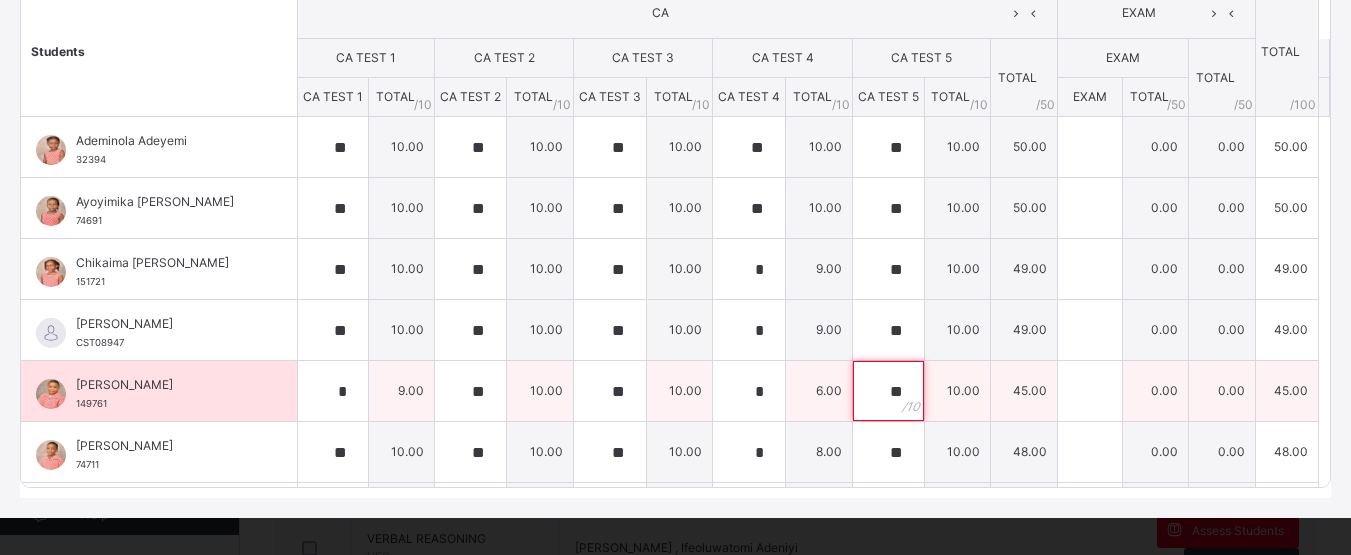 click on "**" at bounding box center [888, 391] 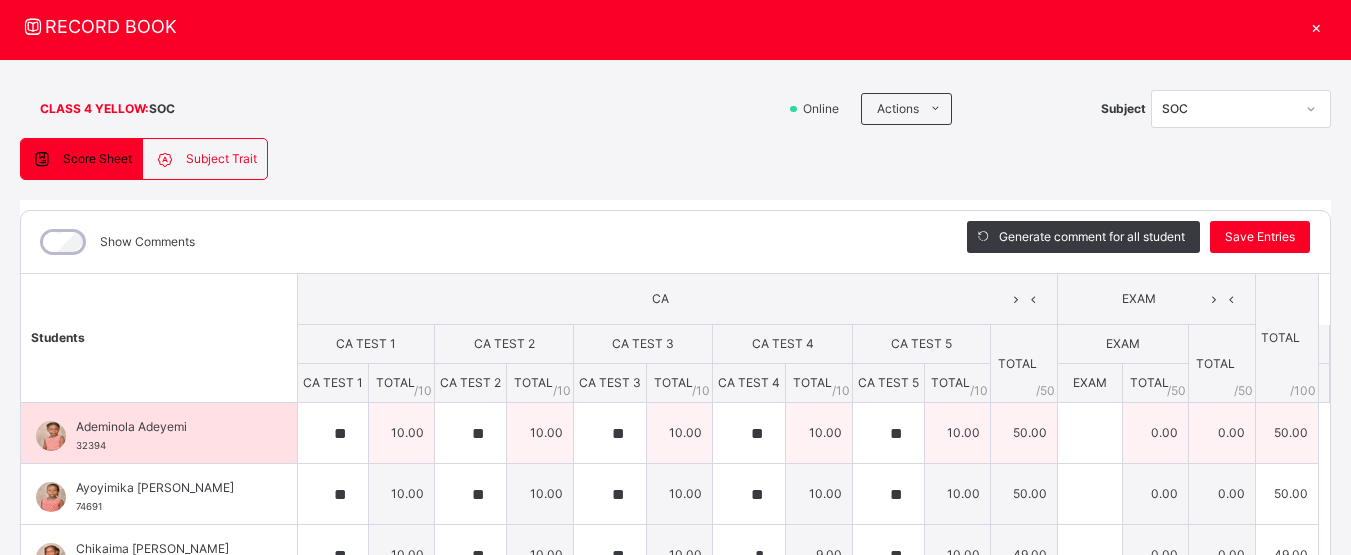 scroll, scrollTop: 56, scrollLeft: 0, axis: vertical 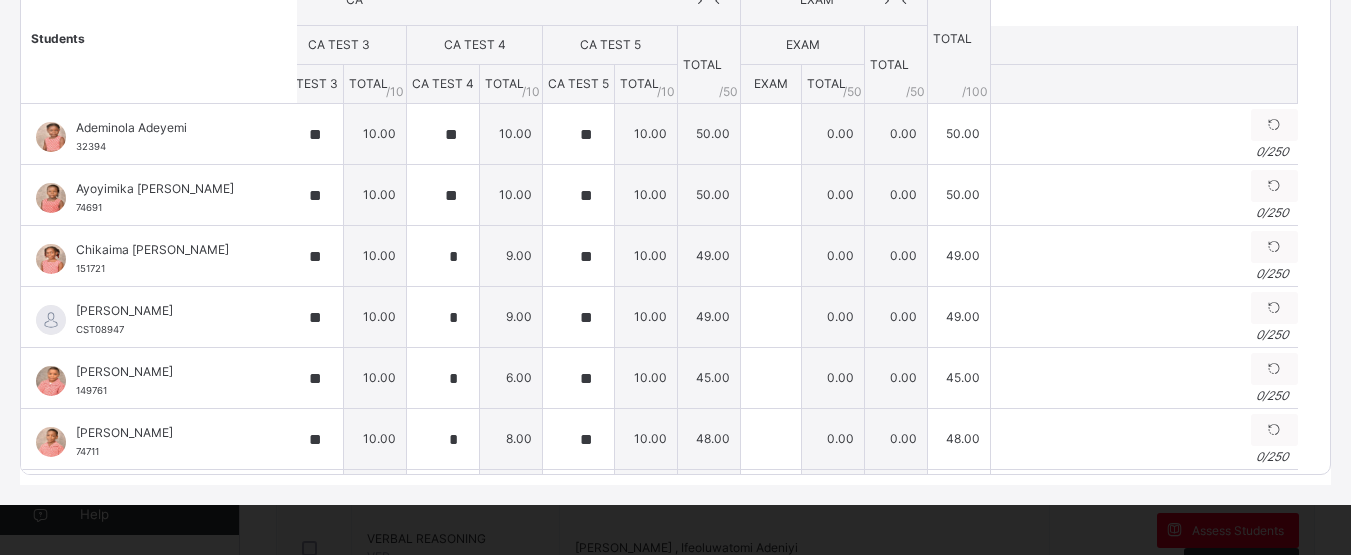 click at bounding box center [1144, 84] 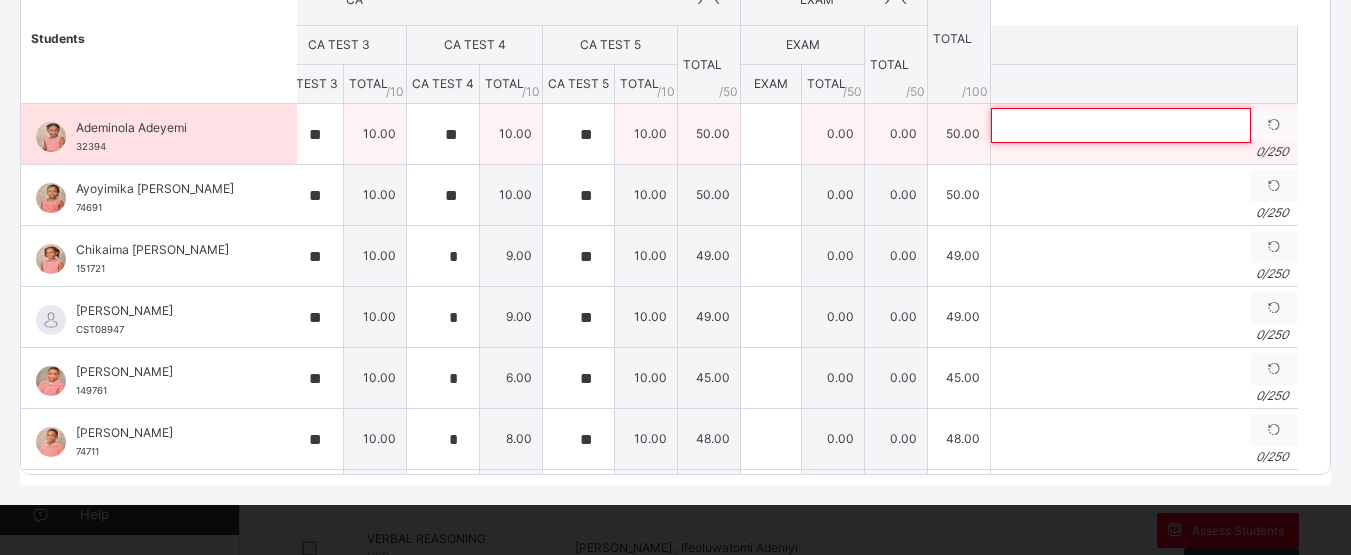 click at bounding box center (1121, 125) 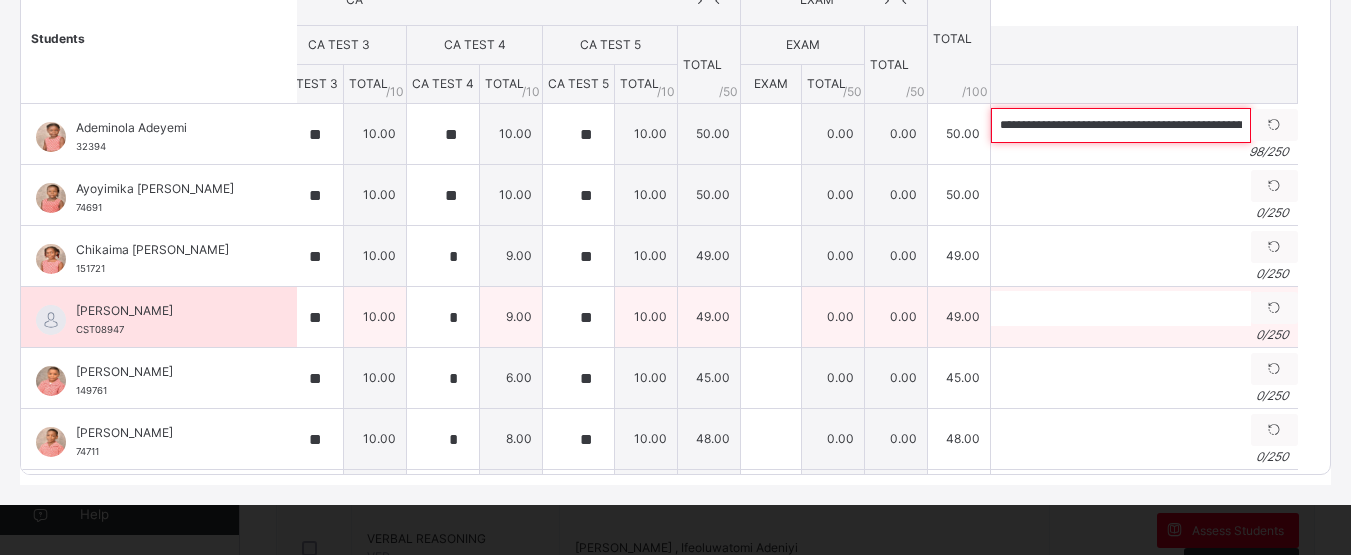 scroll, scrollTop: 0, scrollLeft: 330, axis: horizontal 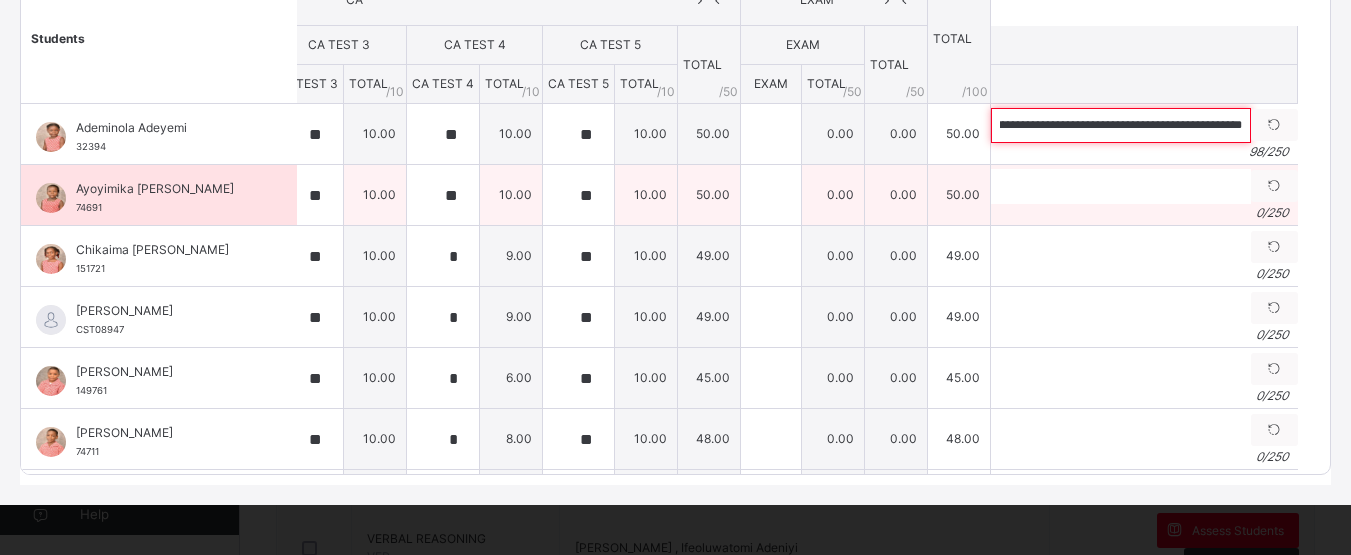 type on "**********" 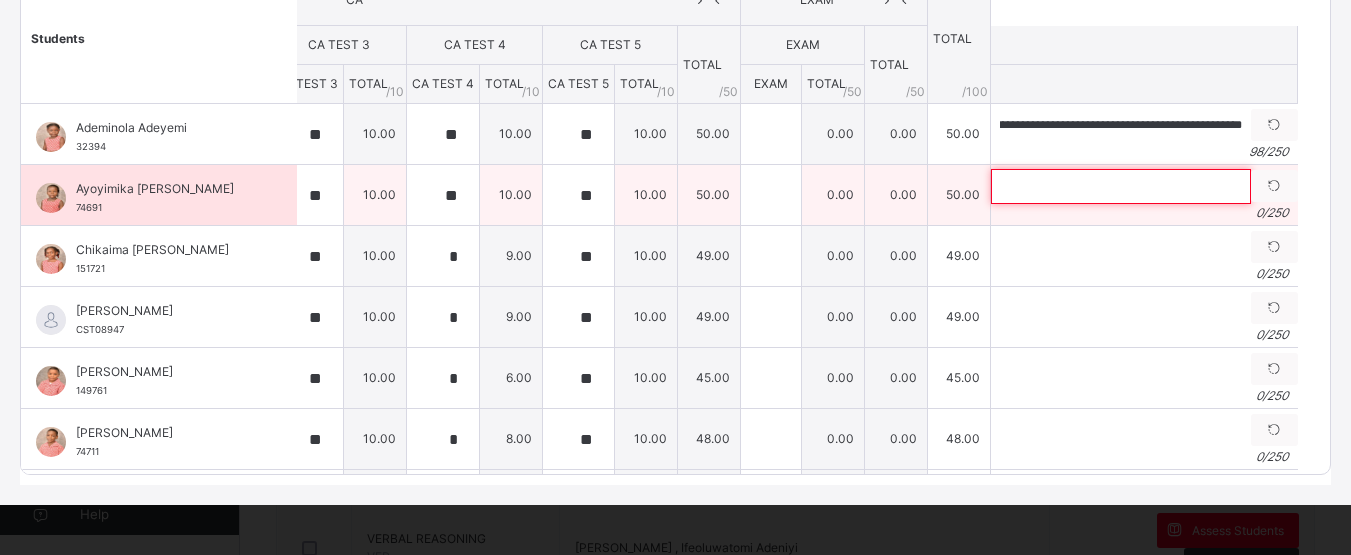 scroll, scrollTop: 0, scrollLeft: 0, axis: both 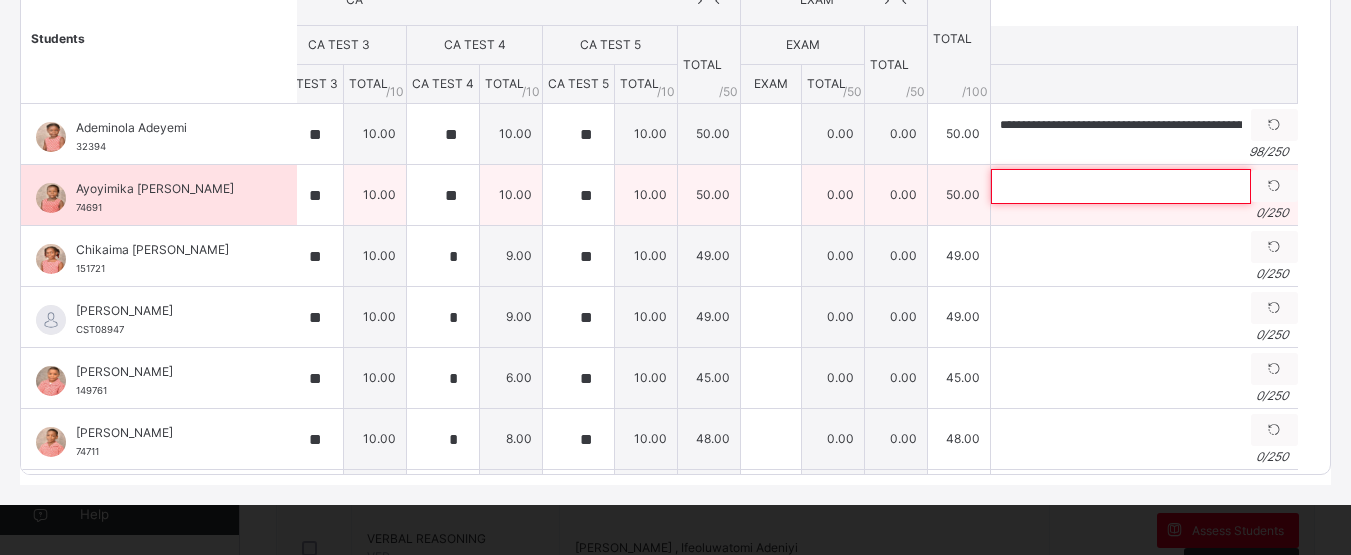 click at bounding box center (1121, 186) 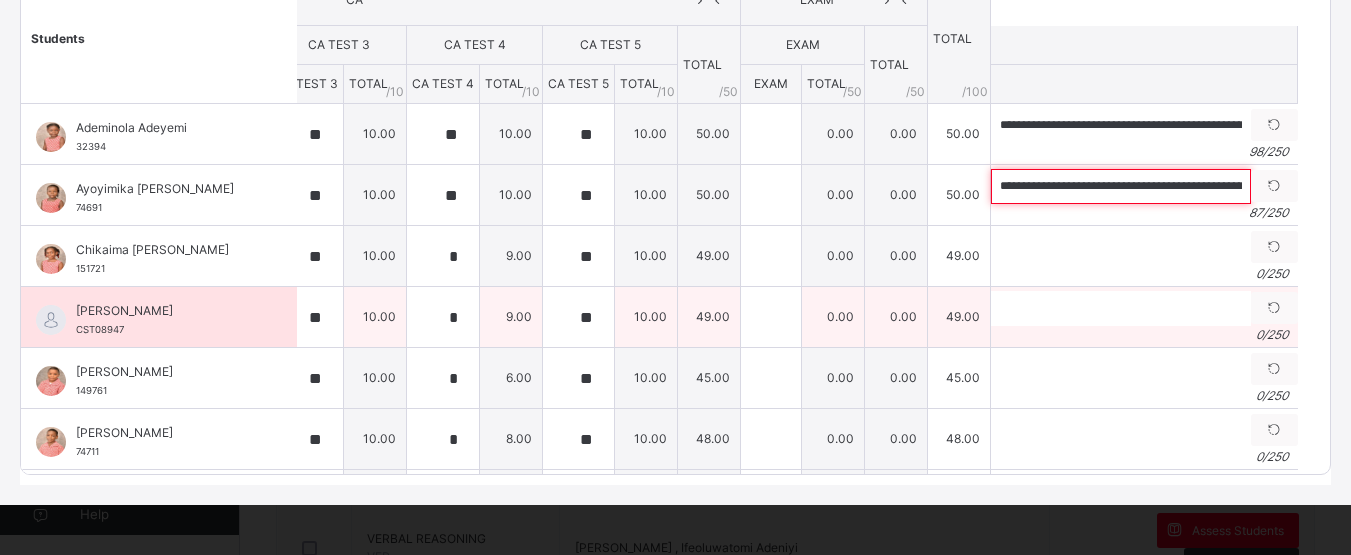 scroll, scrollTop: 0, scrollLeft: 262, axis: horizontal 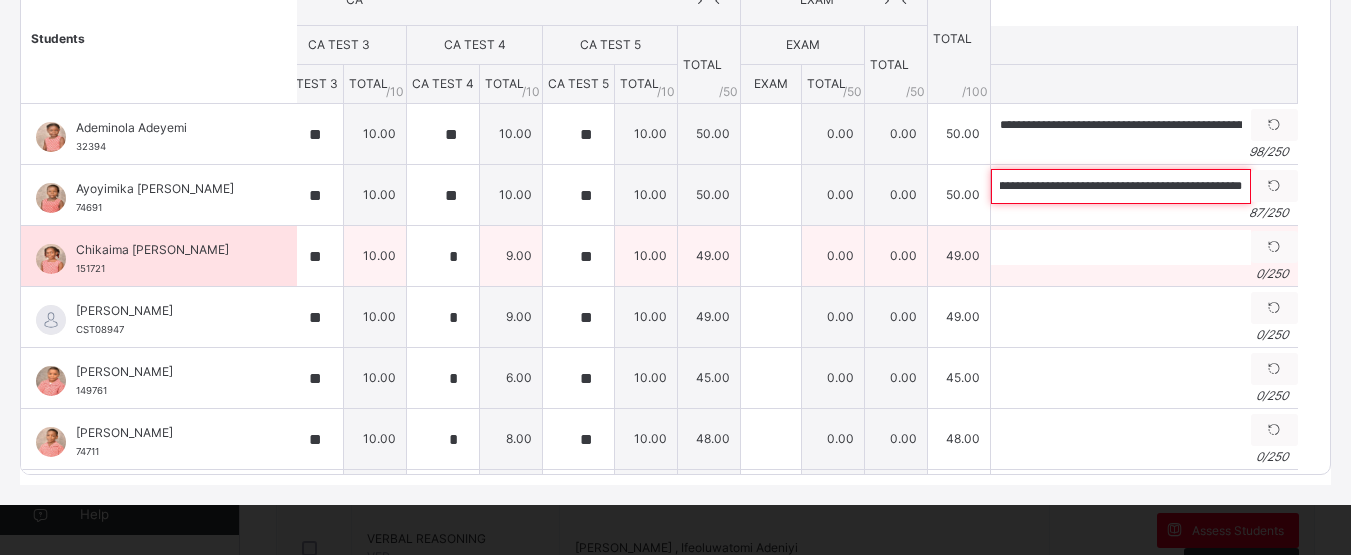 type on "**********" 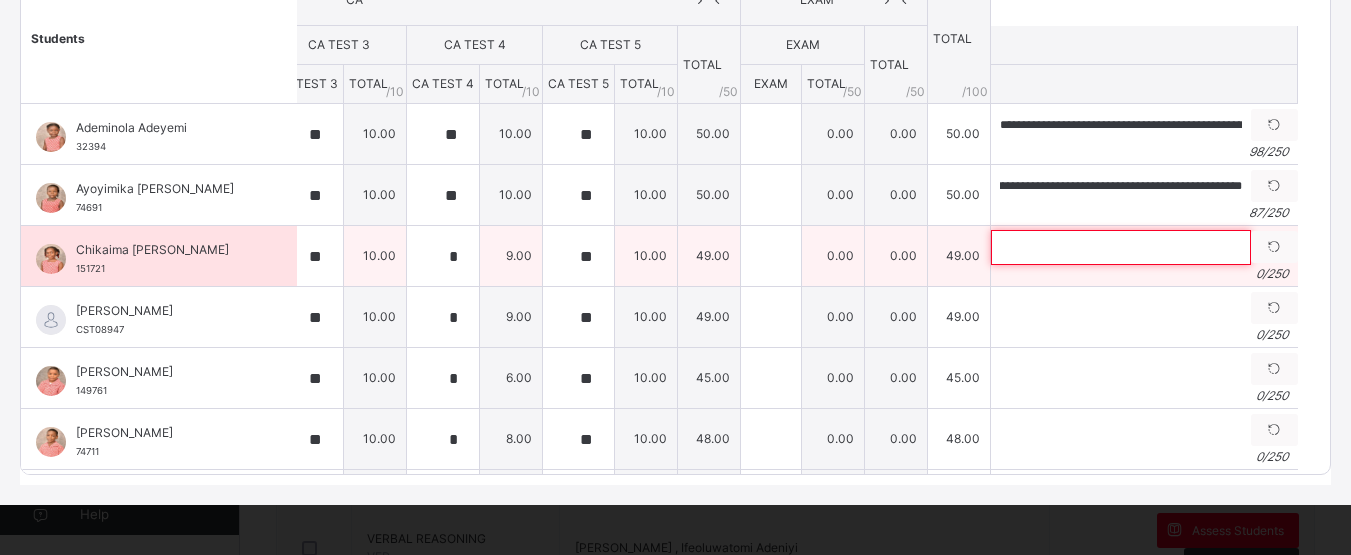scroll, scrollTop: 0, scrollLeft: 0, axis: both 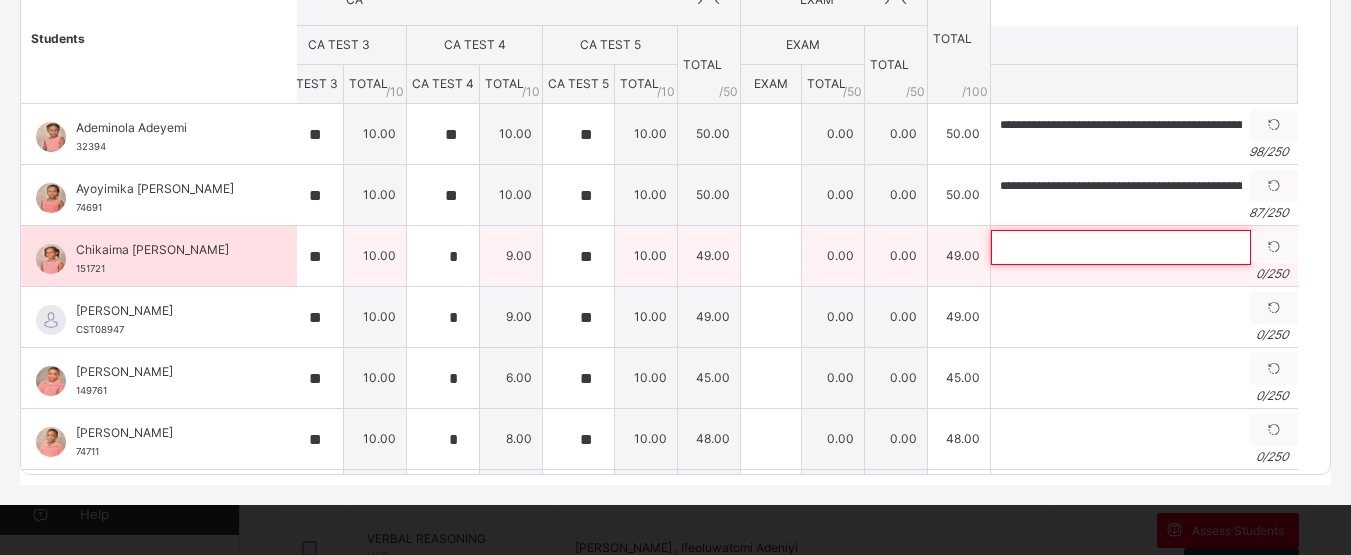 click at bounding box center [1121, 247] 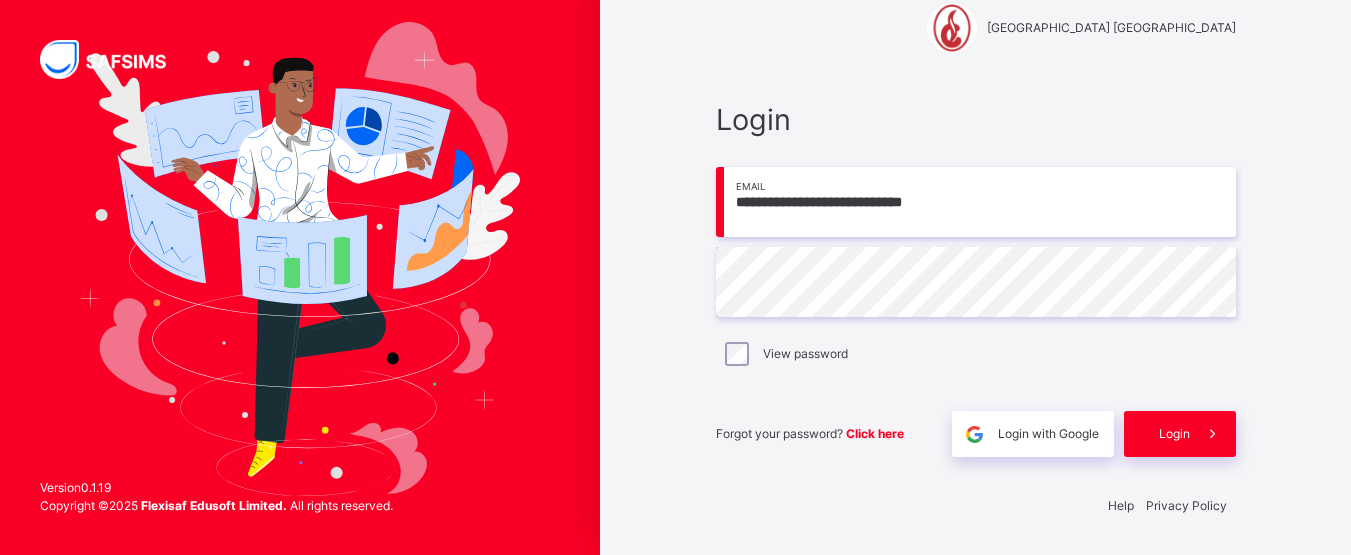 scroll, scrollTop: 37, scrollLeft: 0, axis: vertical 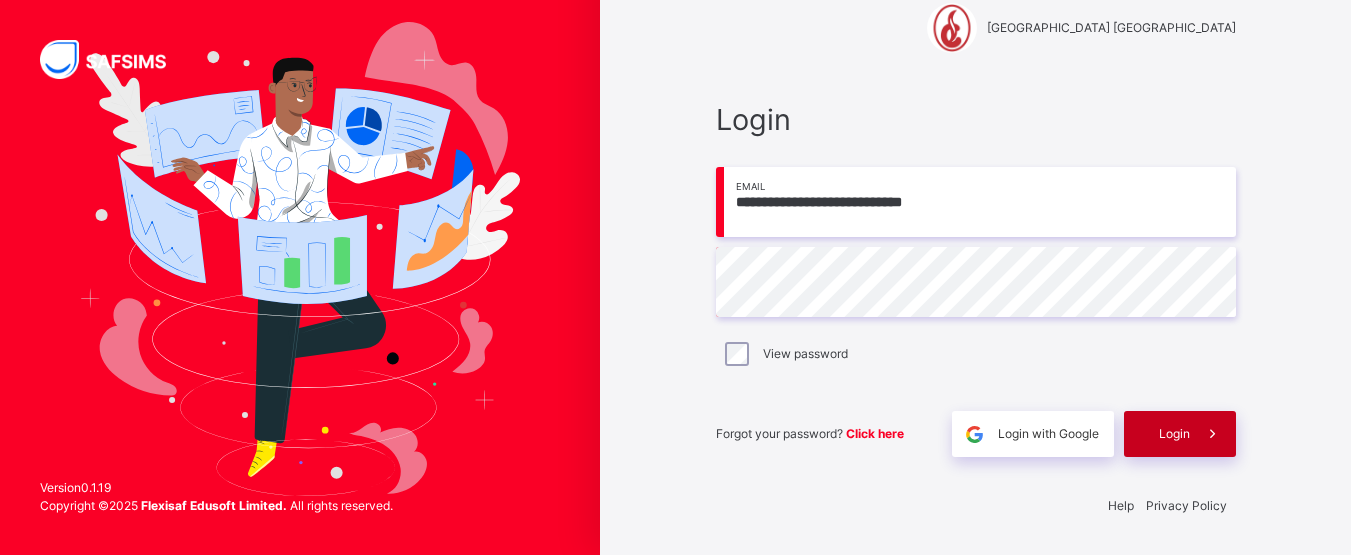 click on "Login" at bounding box center [1174, 434] 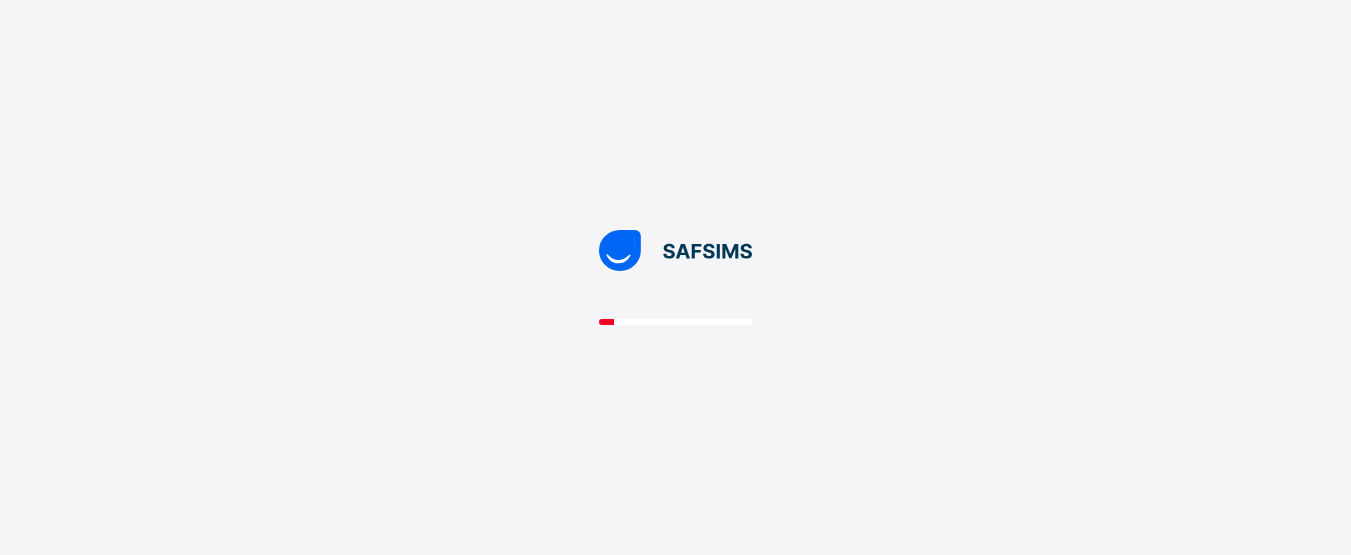 scroll, scrollTop: 0, scrollLeft: 0, axis: both 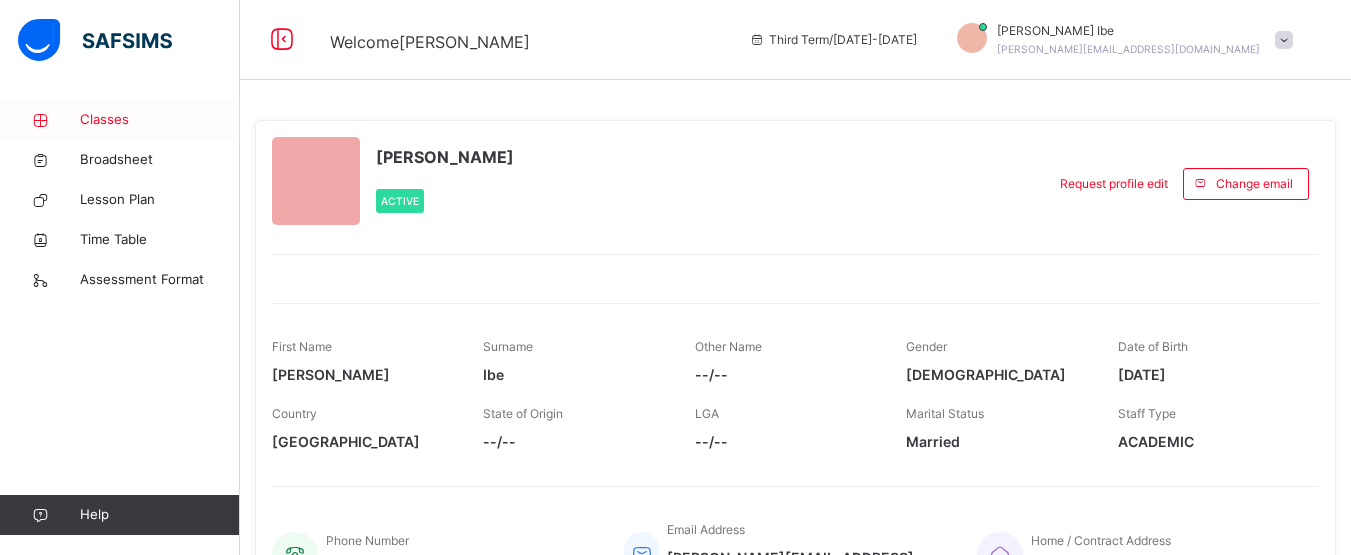 click on "Classes" at bounding box center [160, 120] 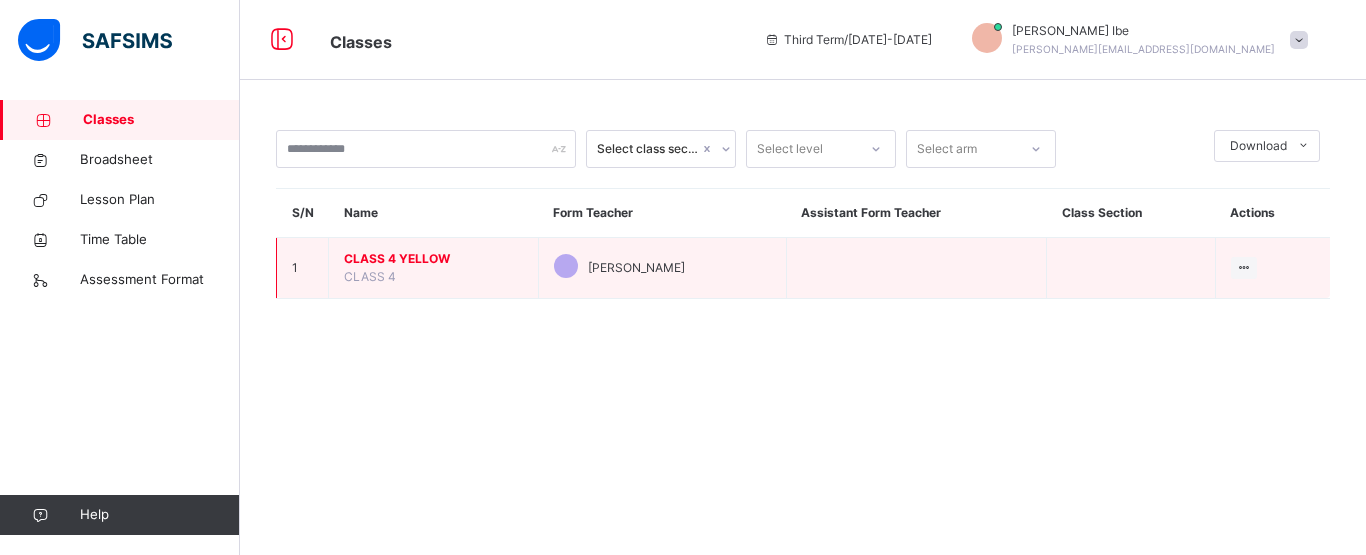 click on "CLASS 4   YELLOW" at bounding box center [433, 259] 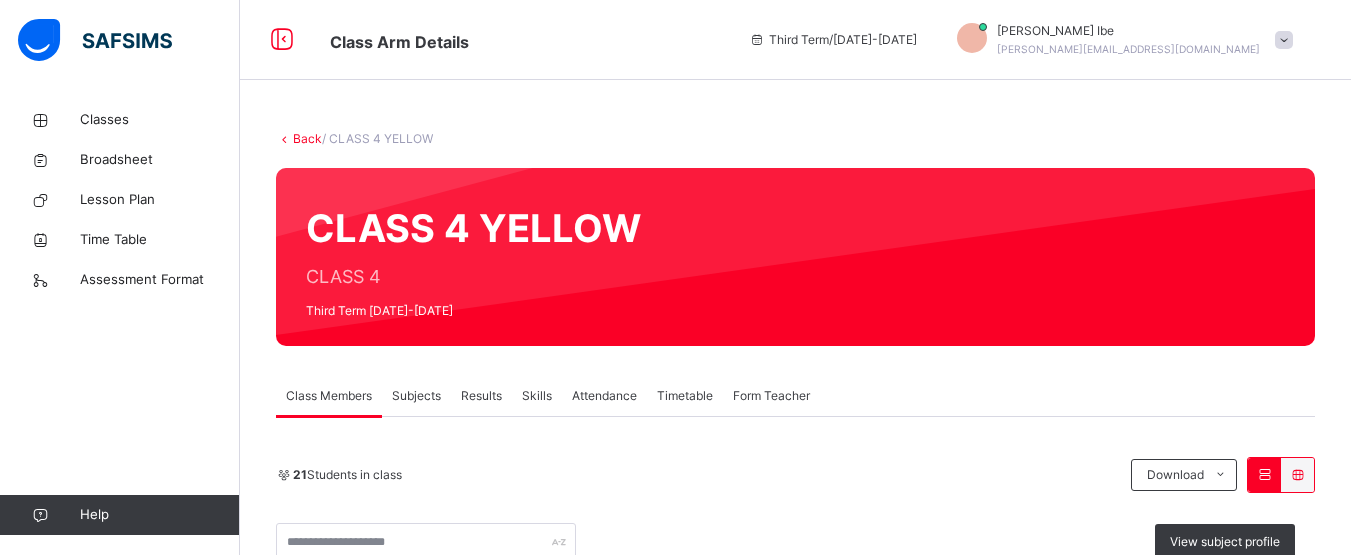 click on "Subjects" at bounding box center [416, 396] 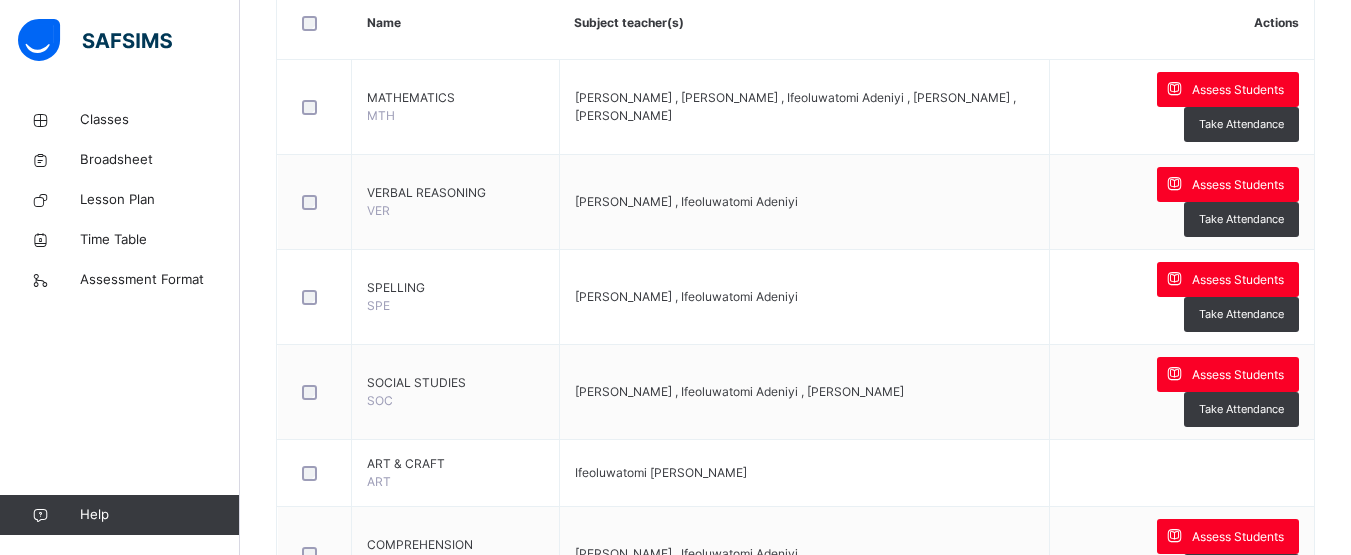 scroll, scrollTop: 607, scrollLeft: 0, axis: vertical 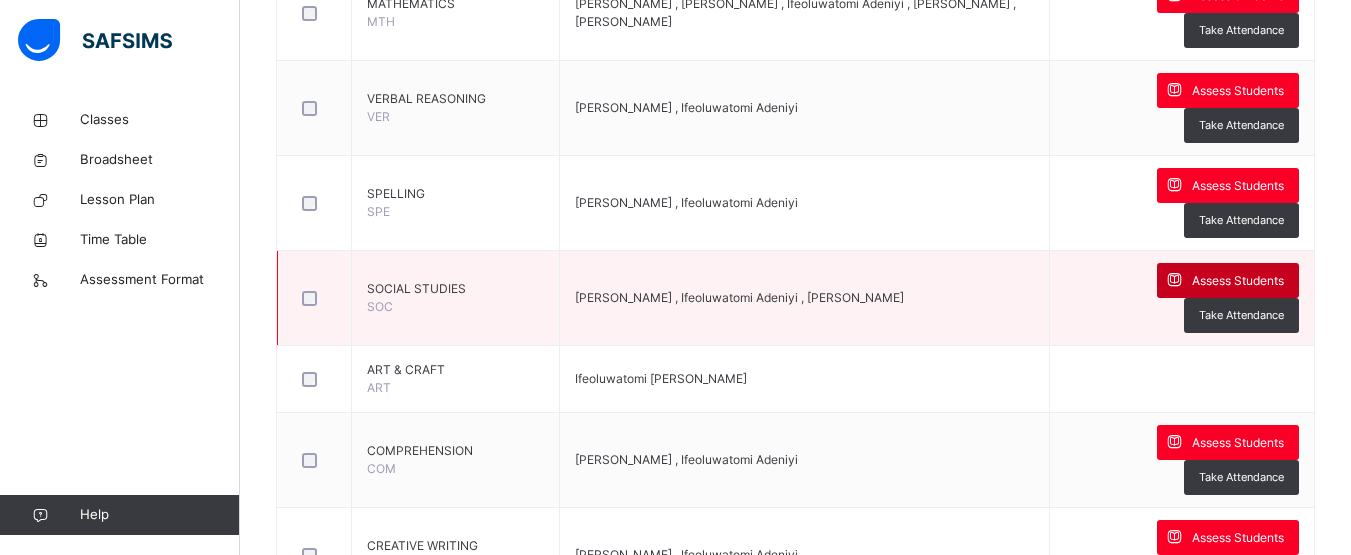 click on "Assess Students" at bounding box center [1238, 281] 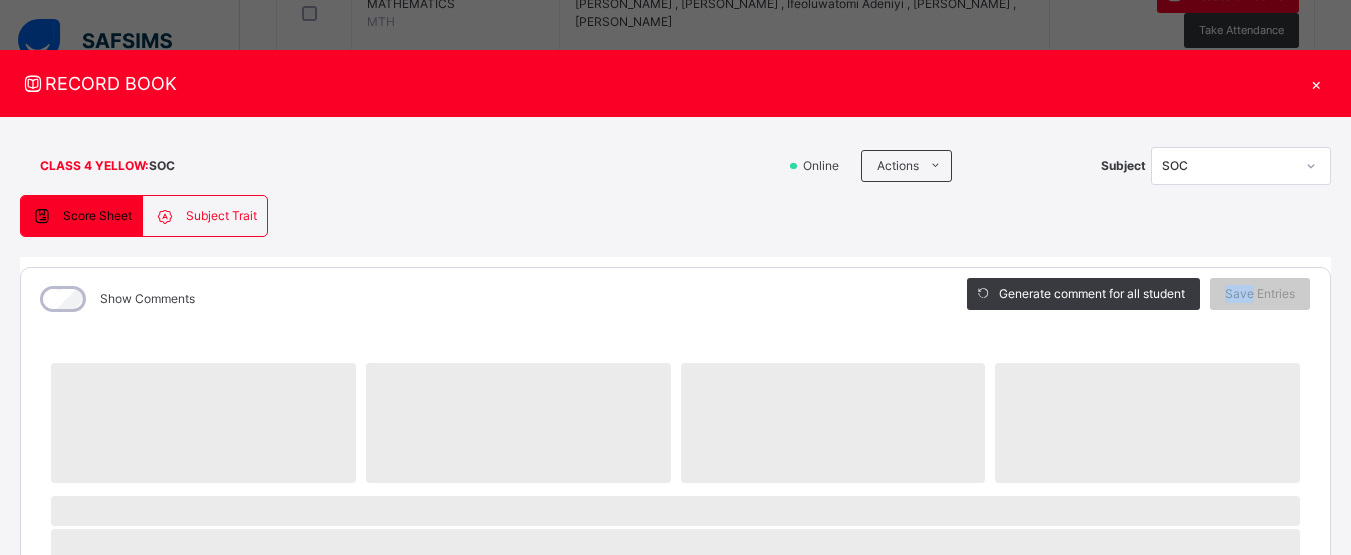 click on "Generate comment for all student   Save Entries" at bounding box center [1138, 299] 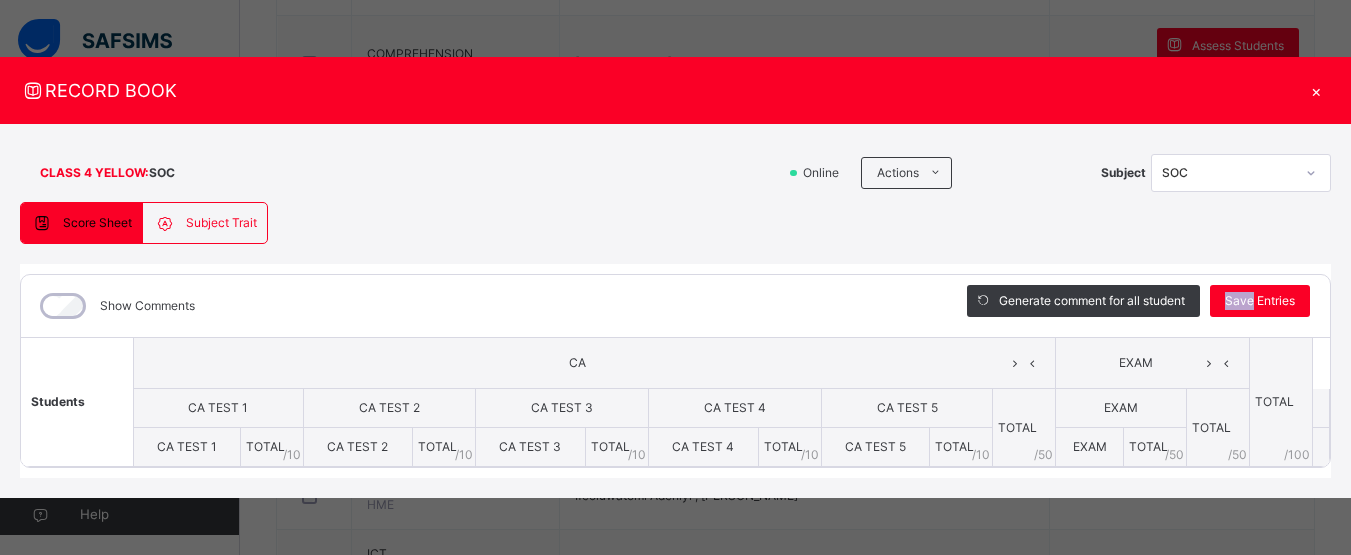scroll, scrollTop: 1013, scrollLeft: 0, axis: vertical 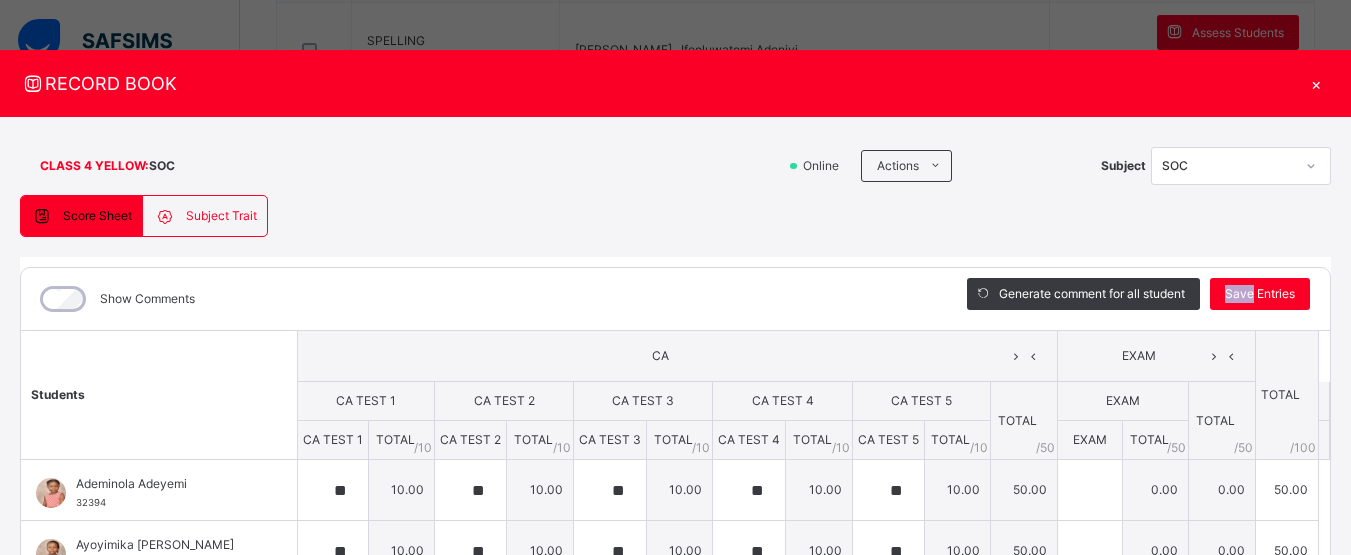 type on "**" 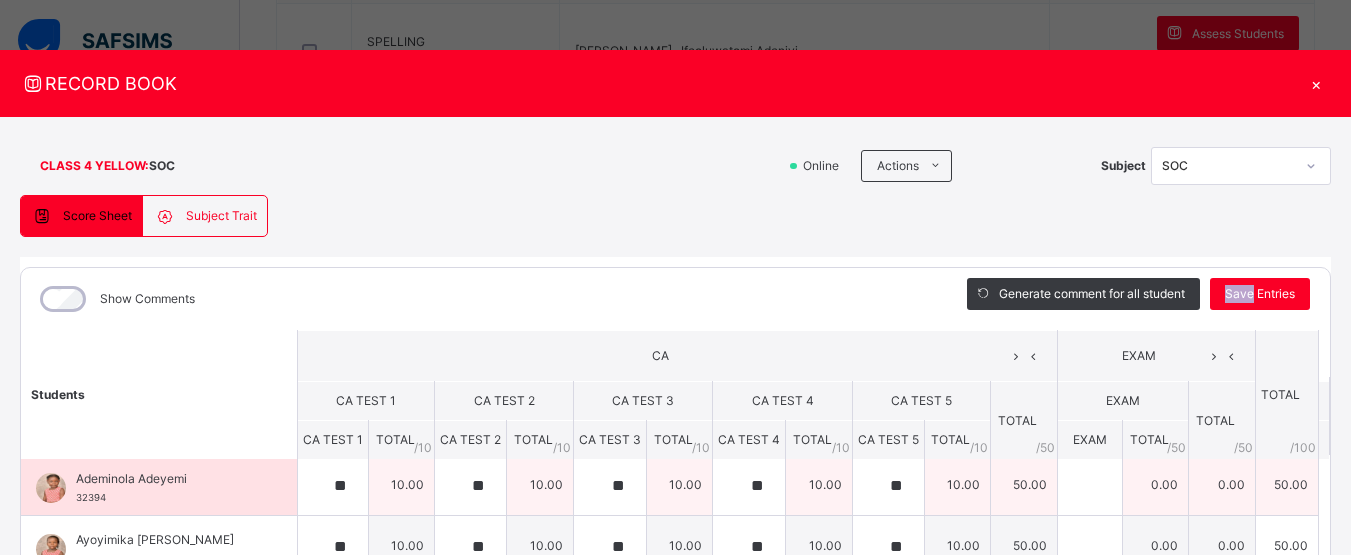 scroll, scrollTop: 0, scrollLeft: 0, axis: both 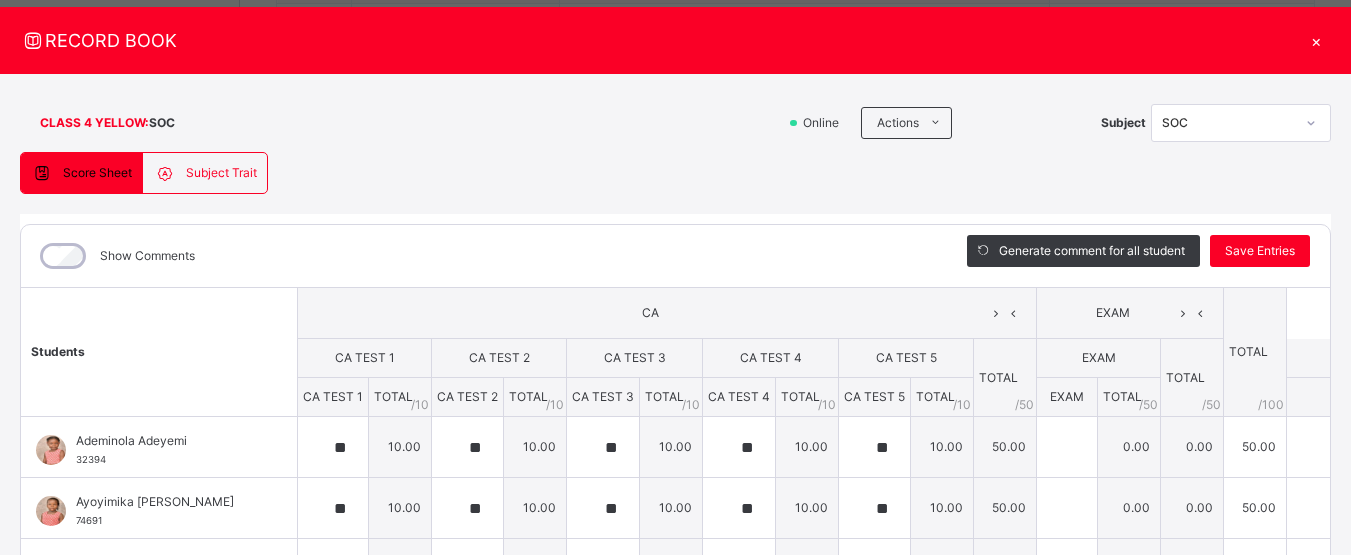click on "Generate comment for all student   Save Entries" at bounding box center [1138, 256] 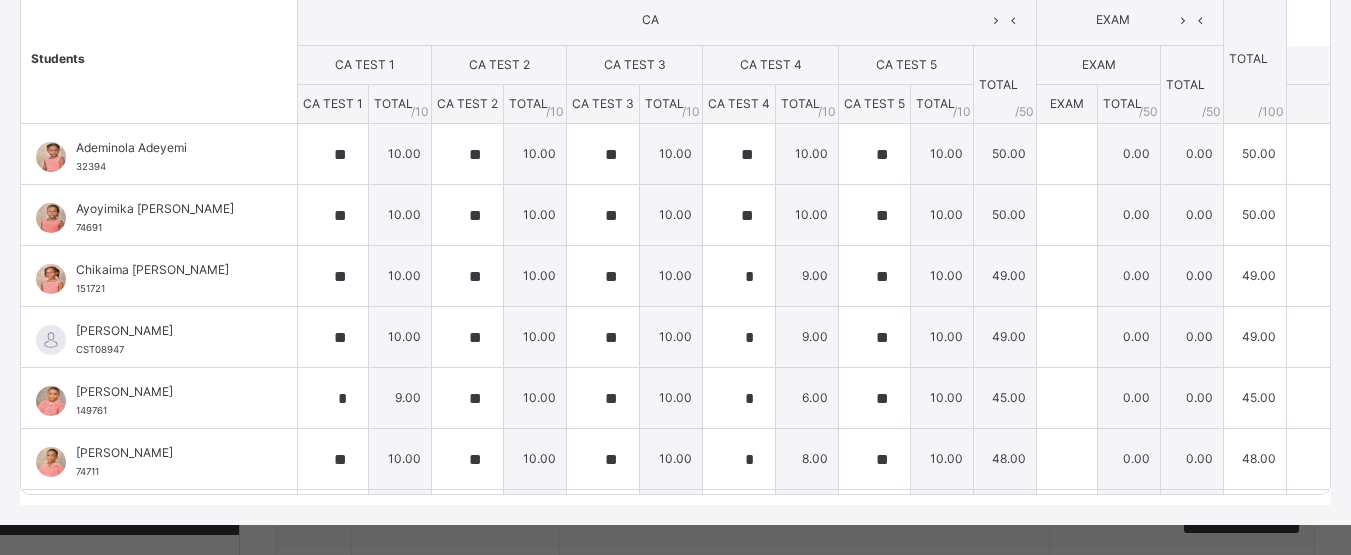 scroll, scrollTop: 337, scrollLeft: 0, axis: vertical 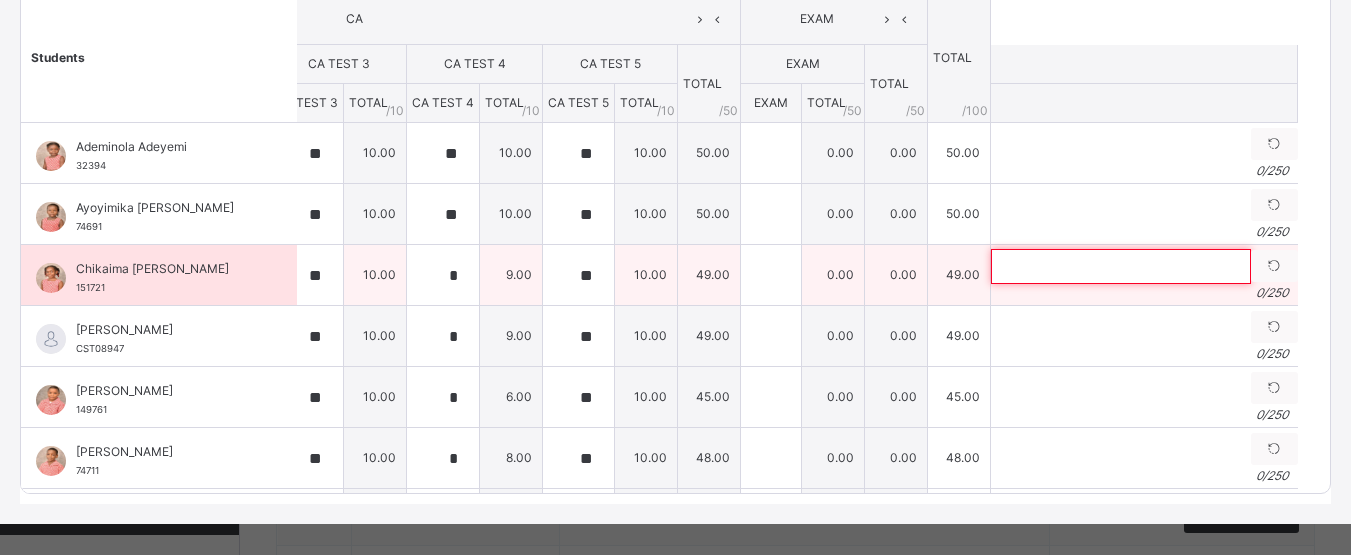 click at bounding box center (1121, 266) 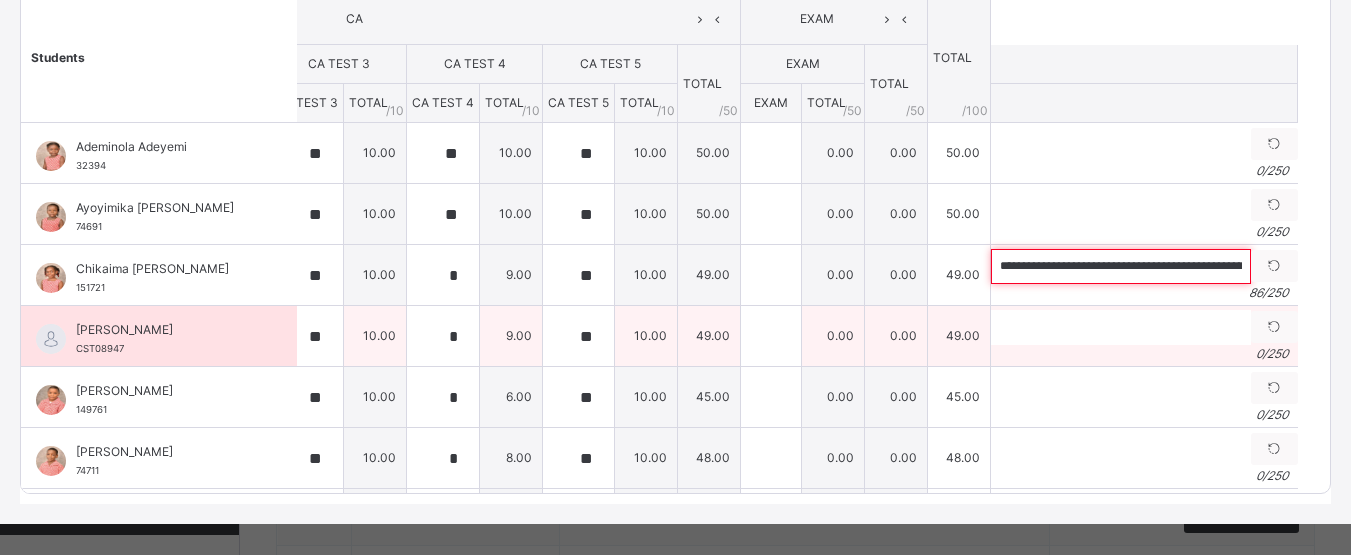 scroll, scrollTop: 0, scrollLeft: 257, axis: horizontal 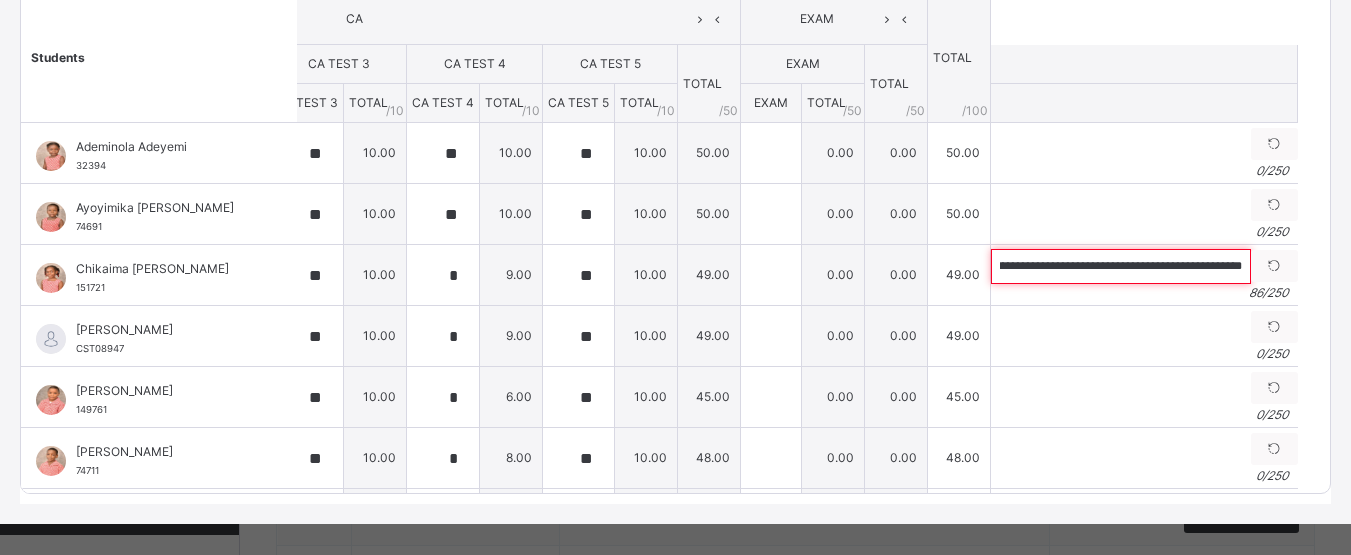 type on "**********" 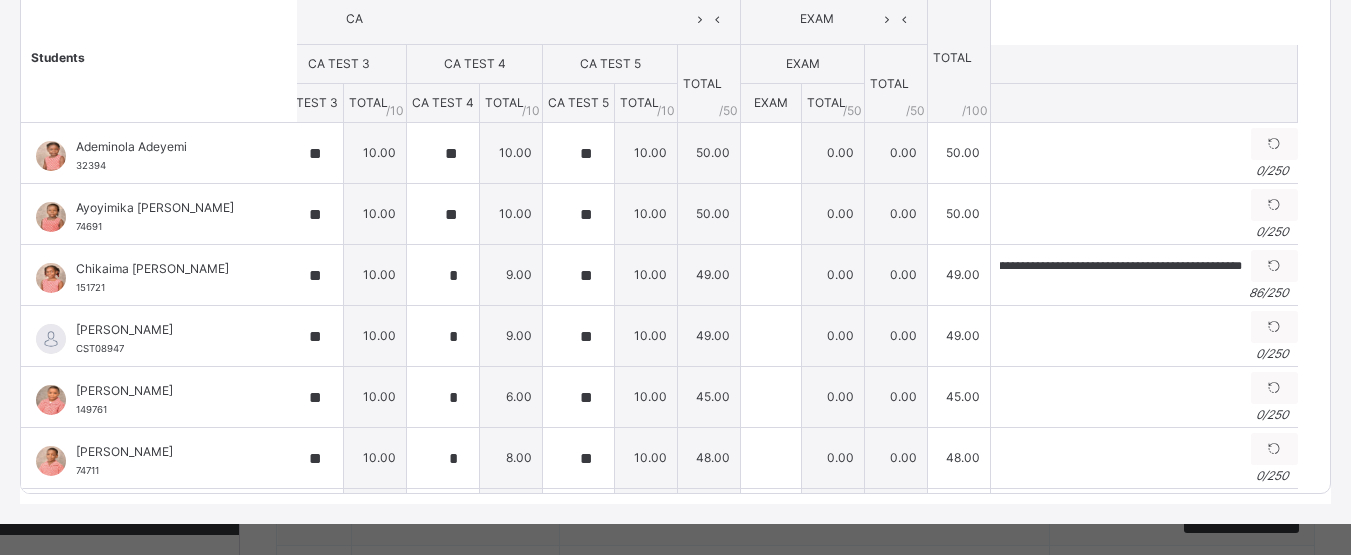scroll, scrollTop: 0, scrollLeft: 0, axis: both 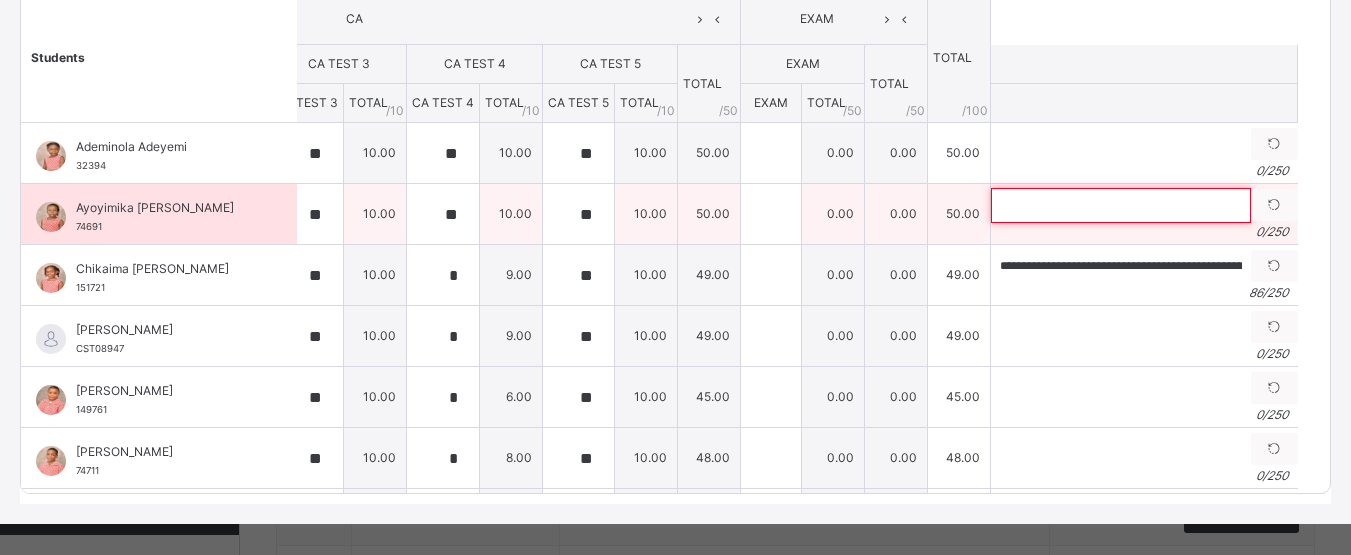 click at bounding box center (1121, 205) 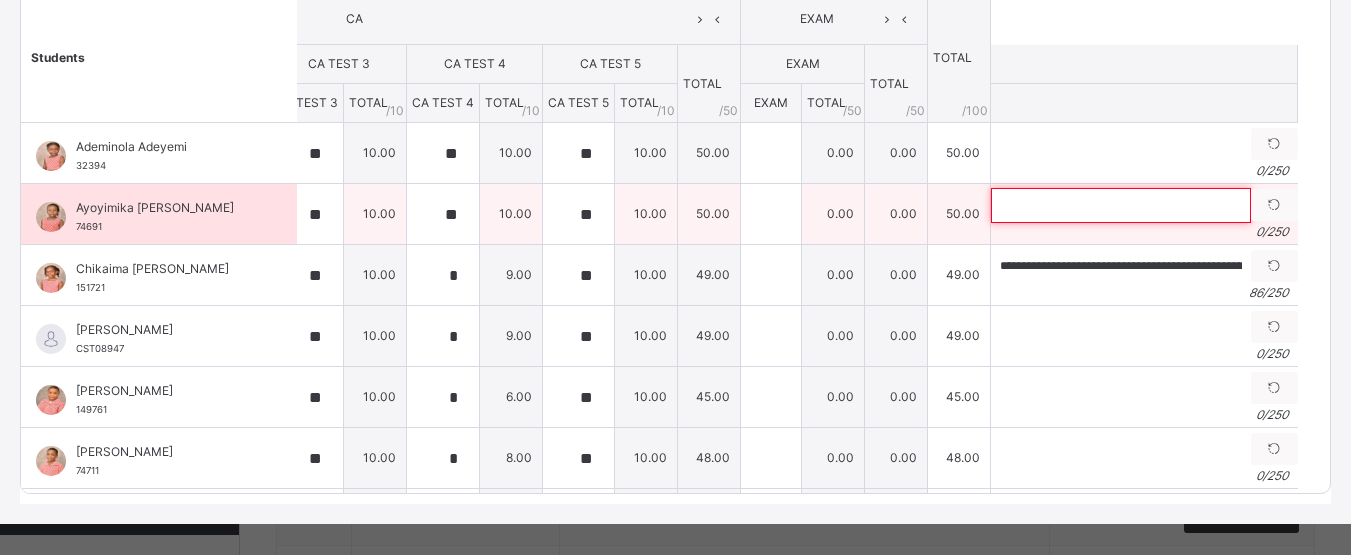 paste on "**********" 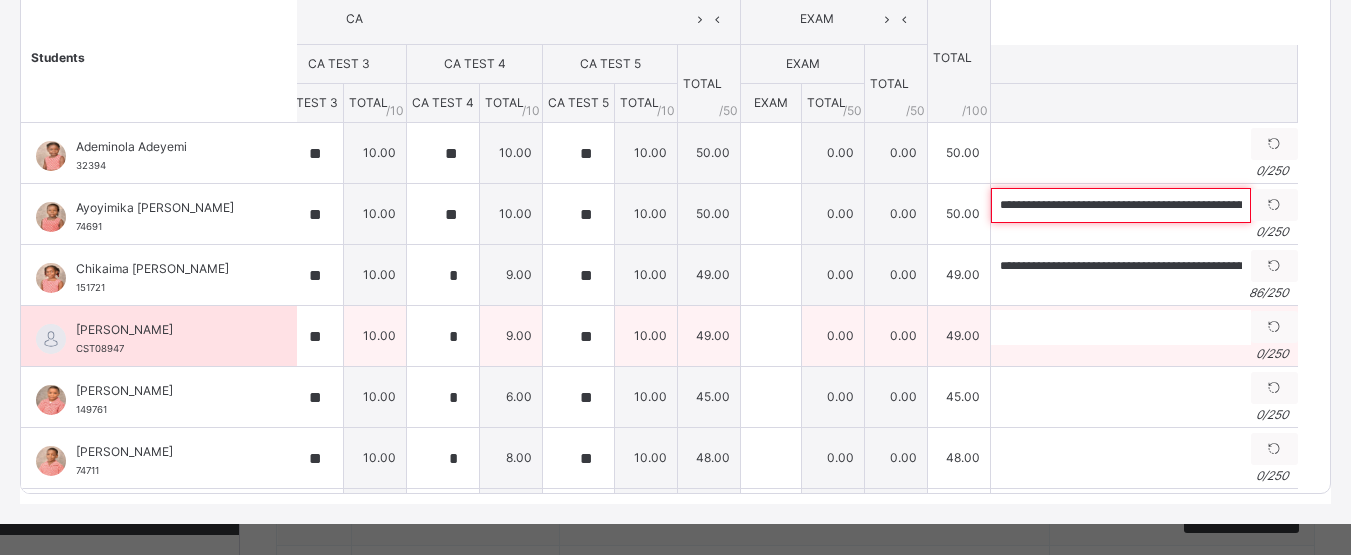 scroll, scrollTop: 0, scrollLeft: 262, axis: horizontal 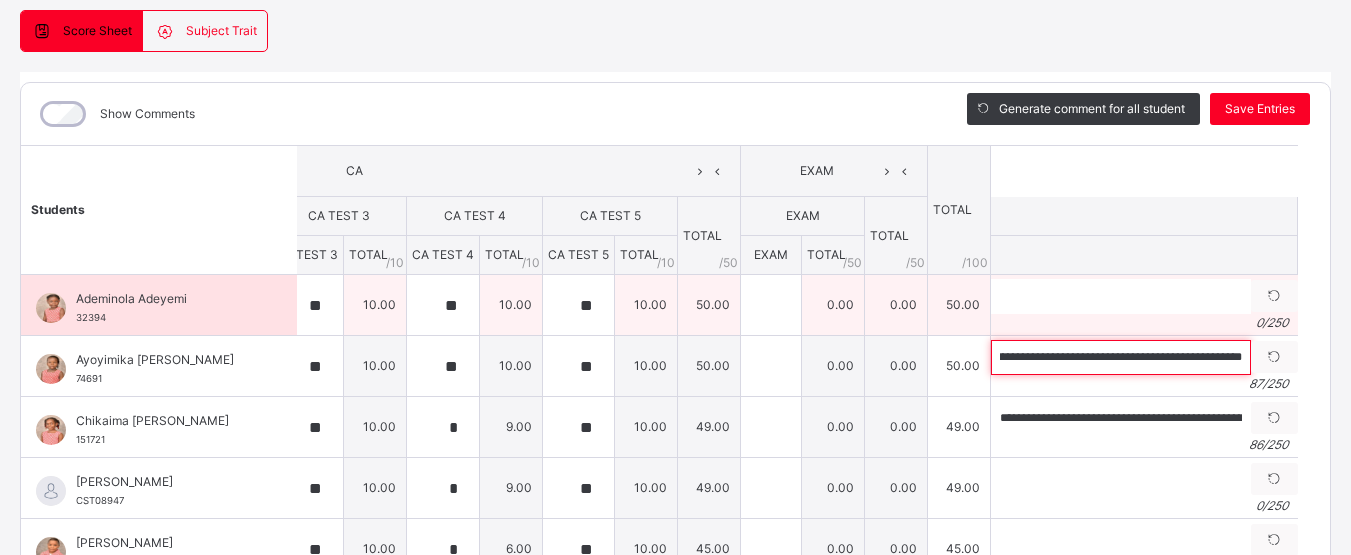 type on "**********" 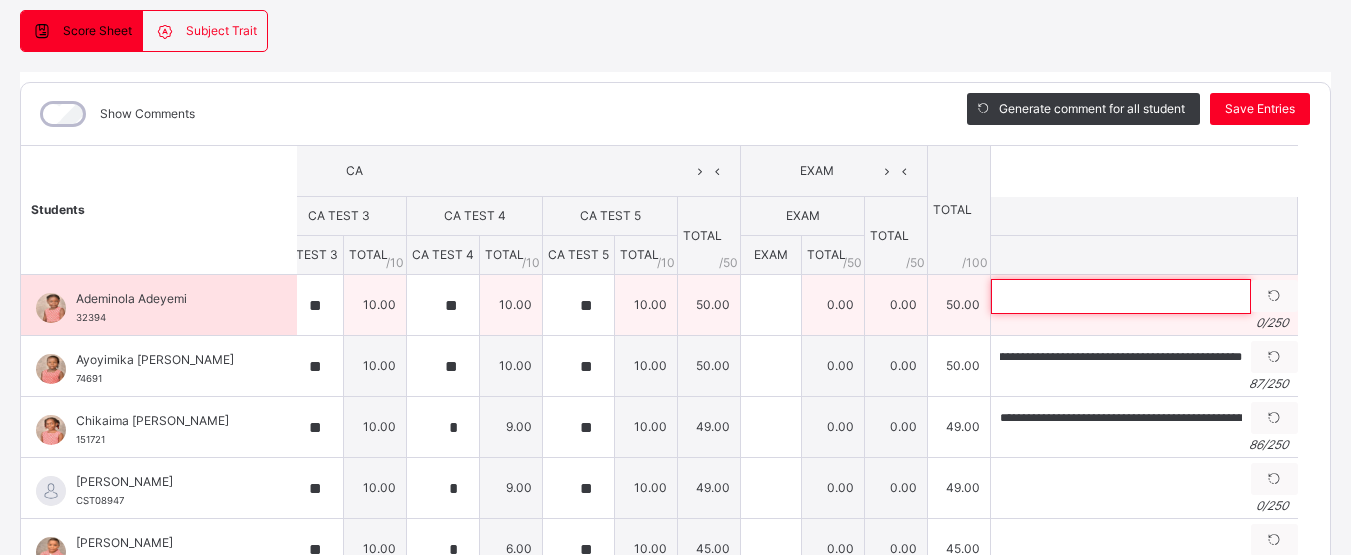 scroll, scrollTop: 0, scrollLeft: 0, axis: both 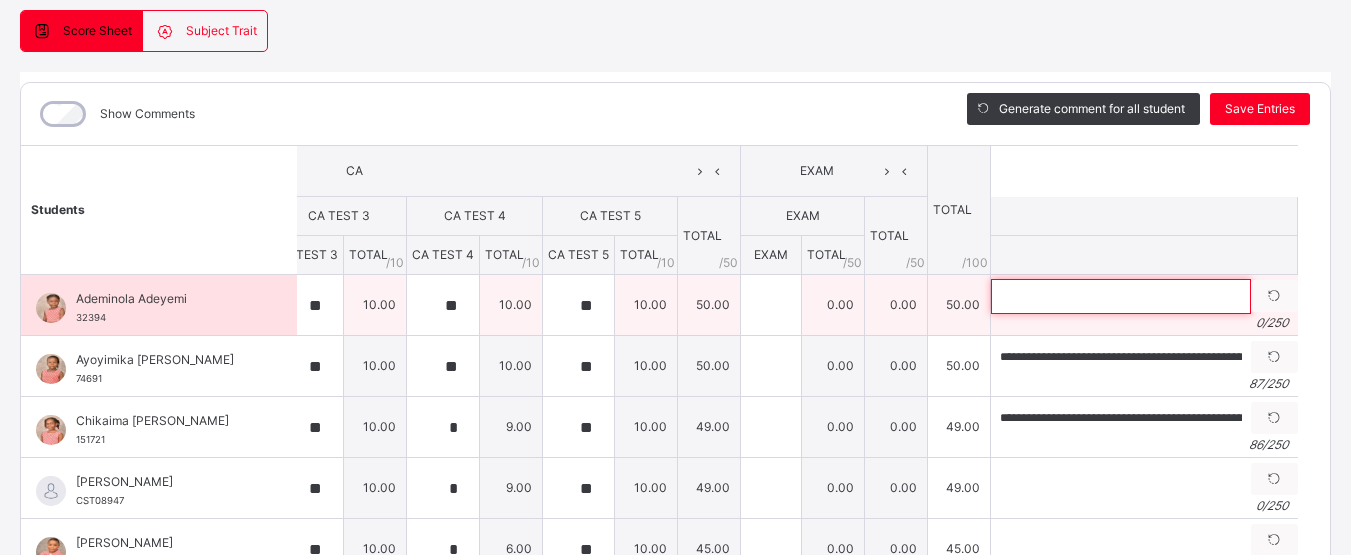 click at bounding box center [1121, 296] 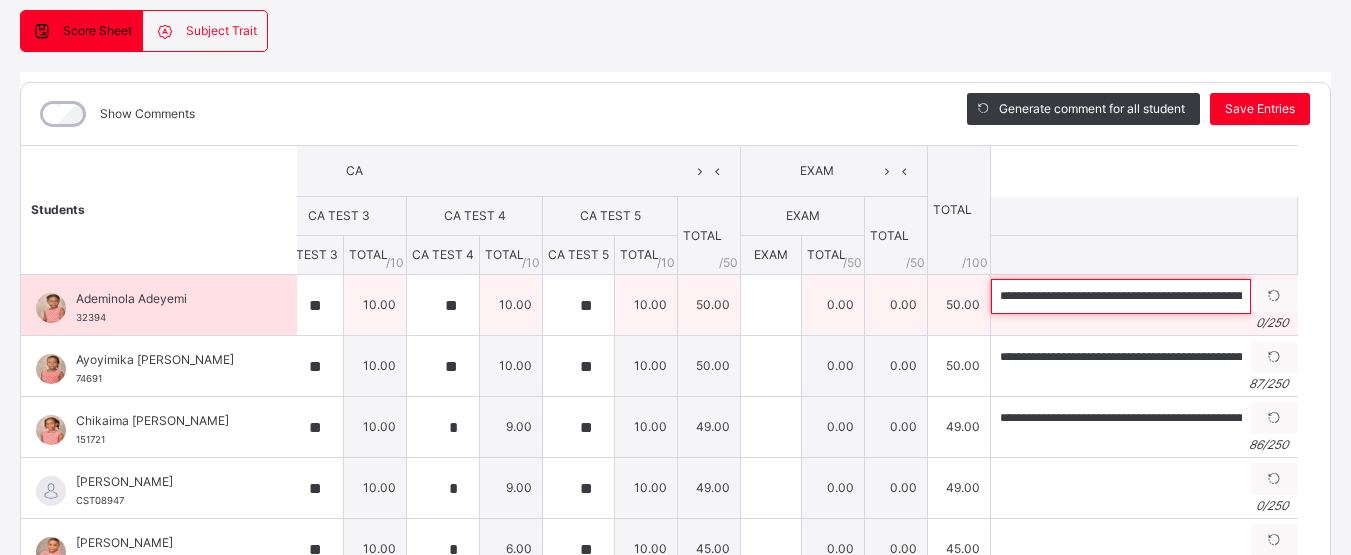 scroll, scrollTop: 0, scrollLeft: 330, axis: horizontal 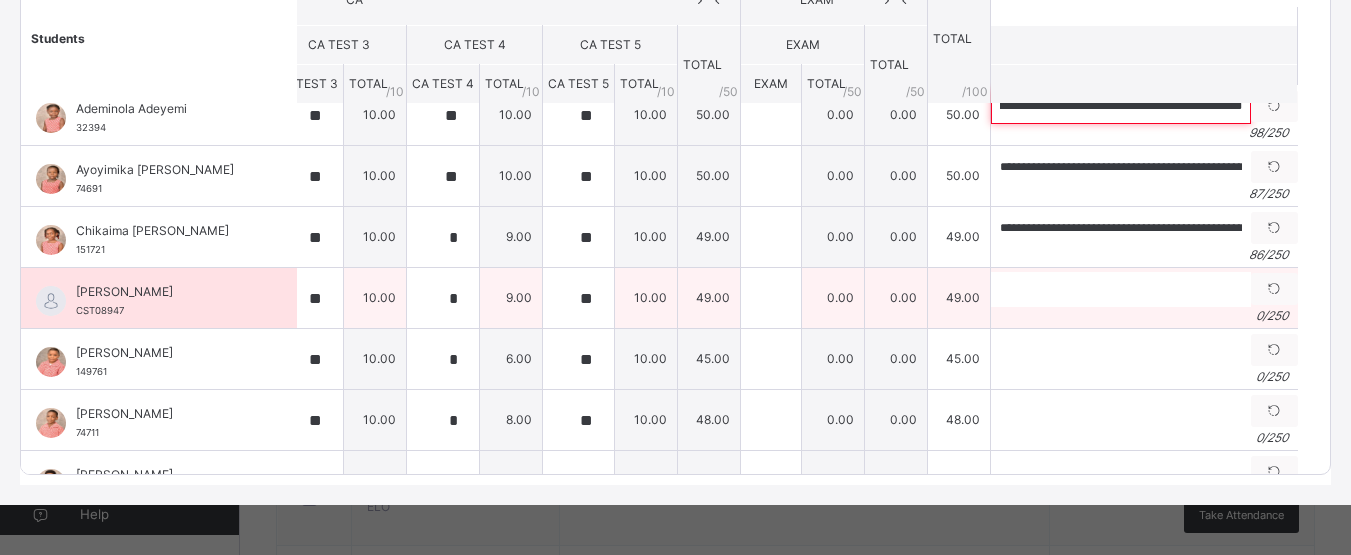 type on "**********" 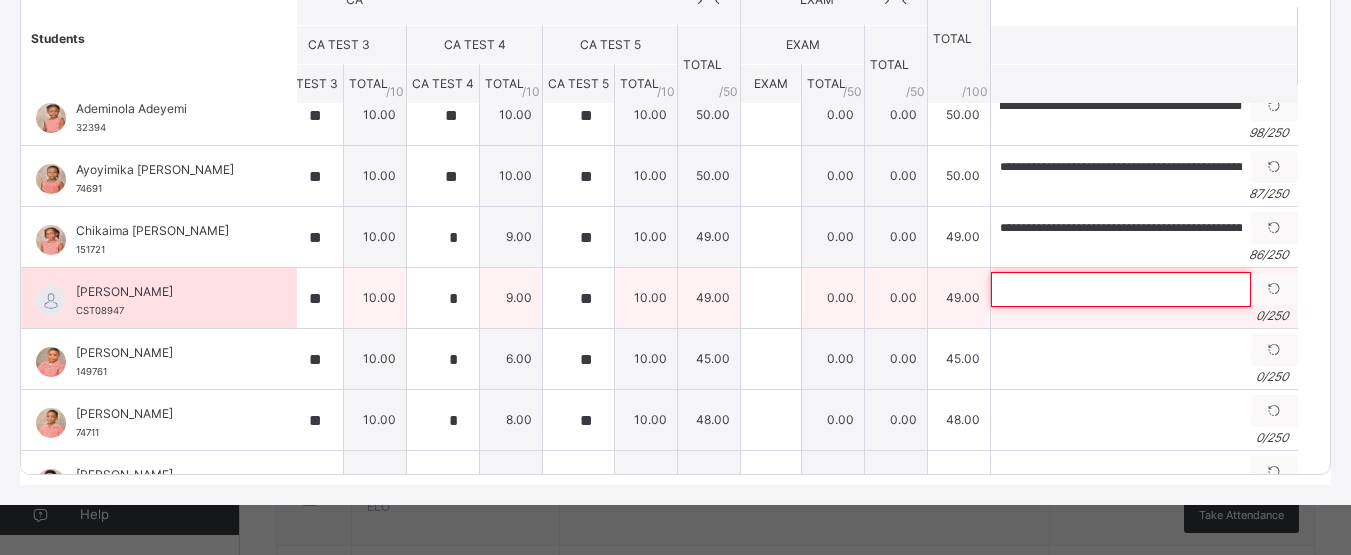 scroll, scrollTop: 0, scrollLeft: 0, axis: both 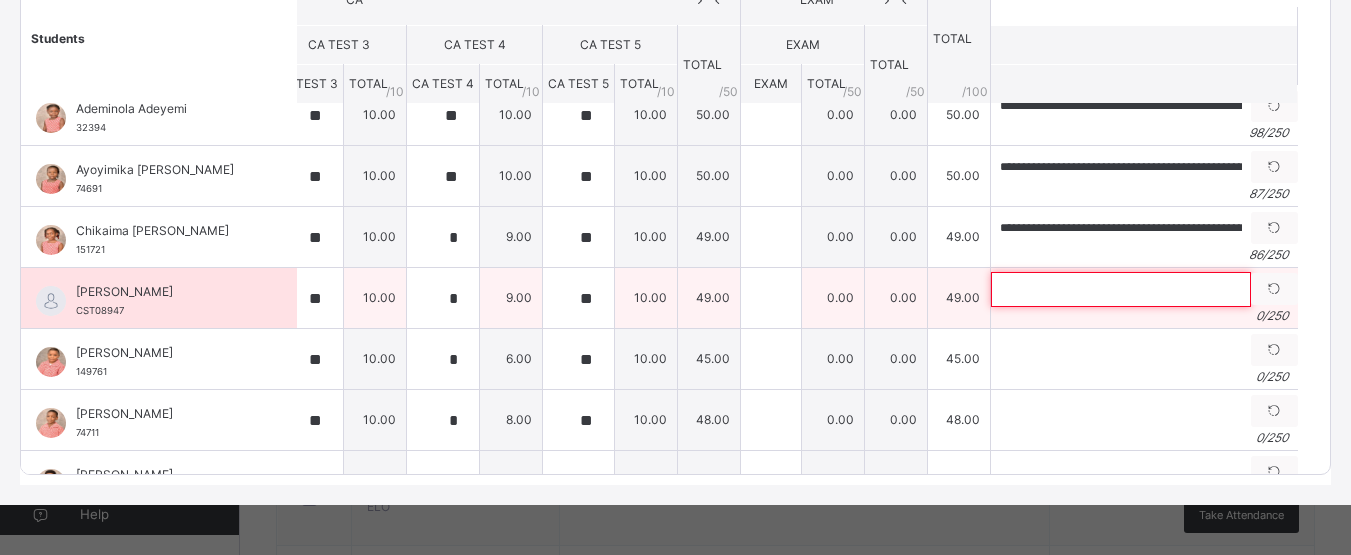 click at bounding box center [1121, 289] 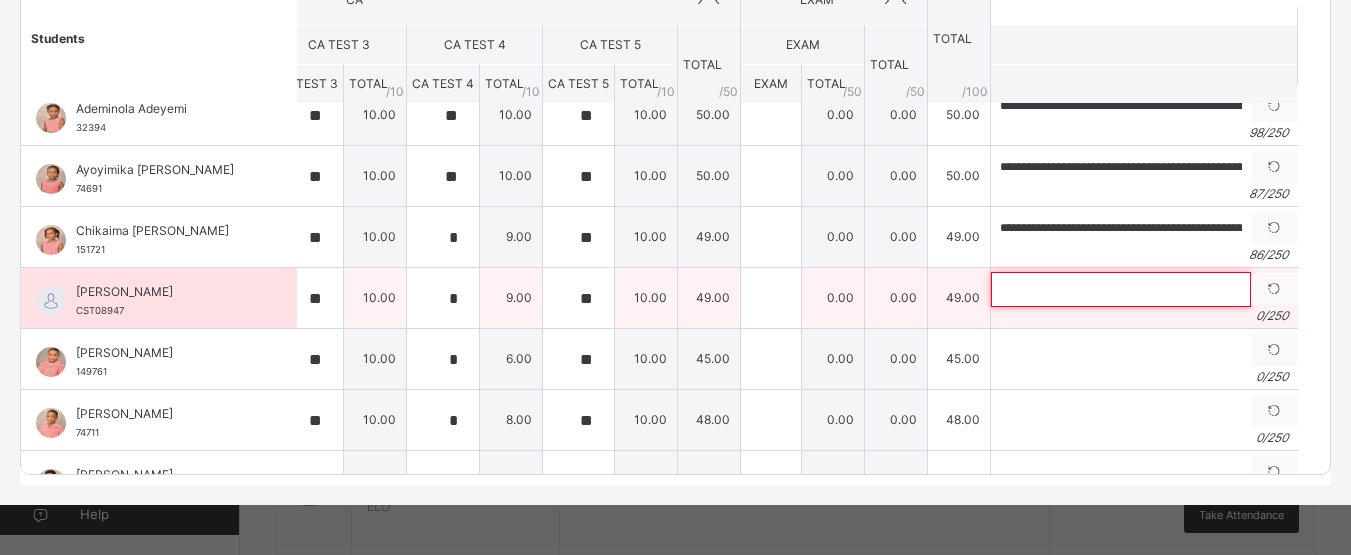click at bounding box center [1121, 289] 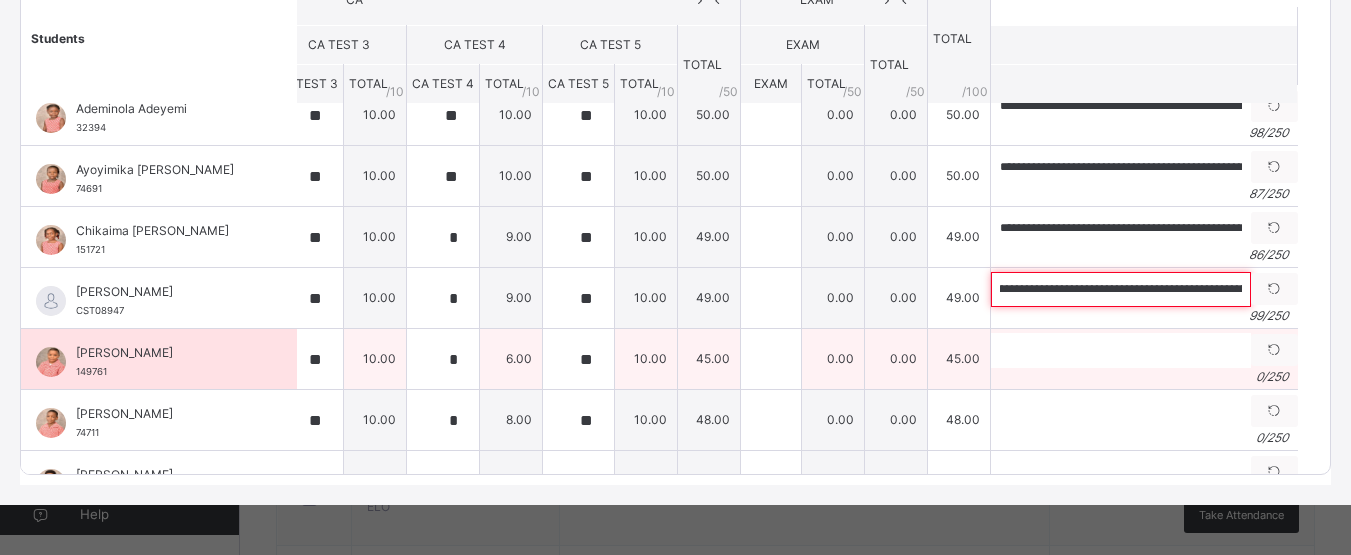 scroll, scrollTop: 0, scrollLeft: 0, axis: both 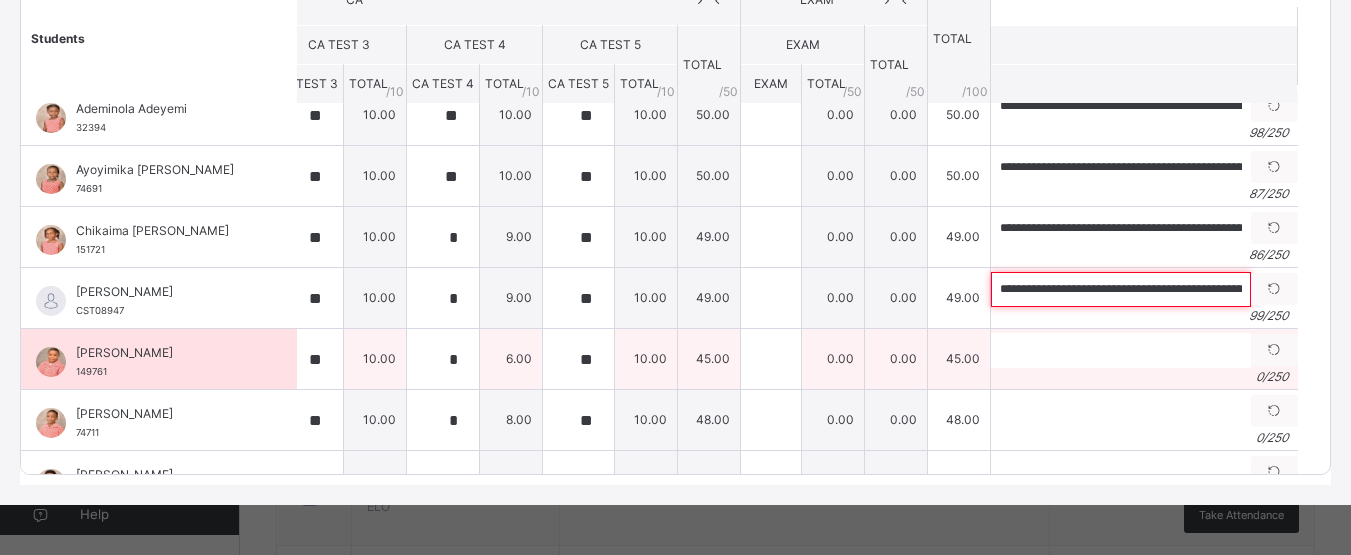 type on "**********" 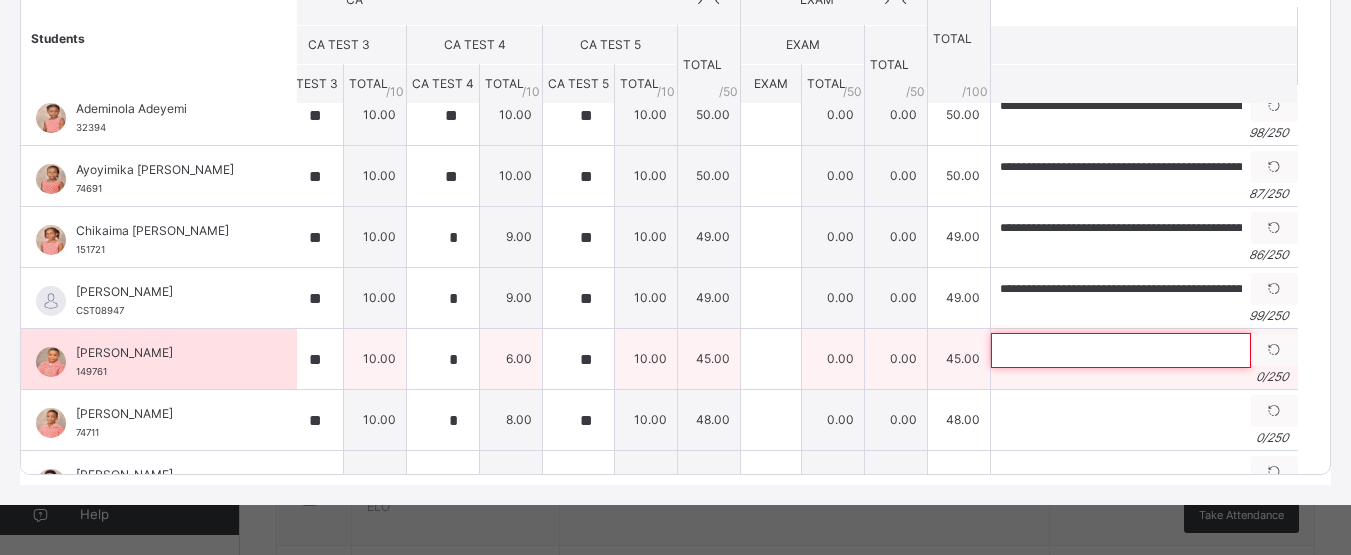 click at bounding box center [1121, 350] 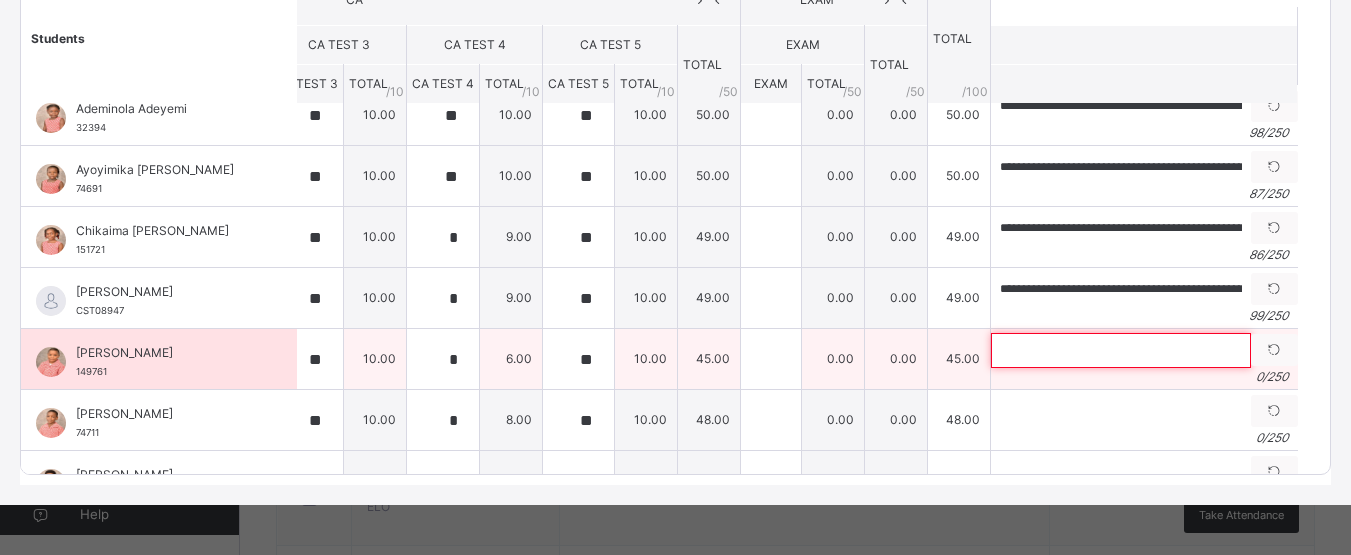 click at bounding box center (1121, 350) 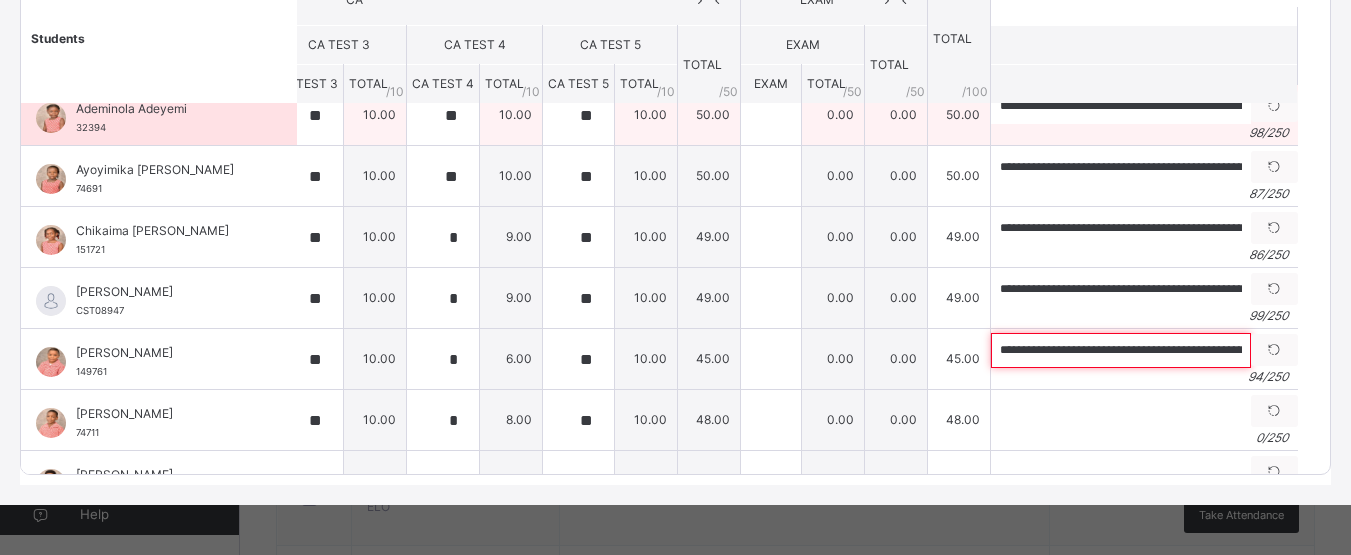 scroll, scrollTop: 0, scrollLeft: 293, axis: horizontal 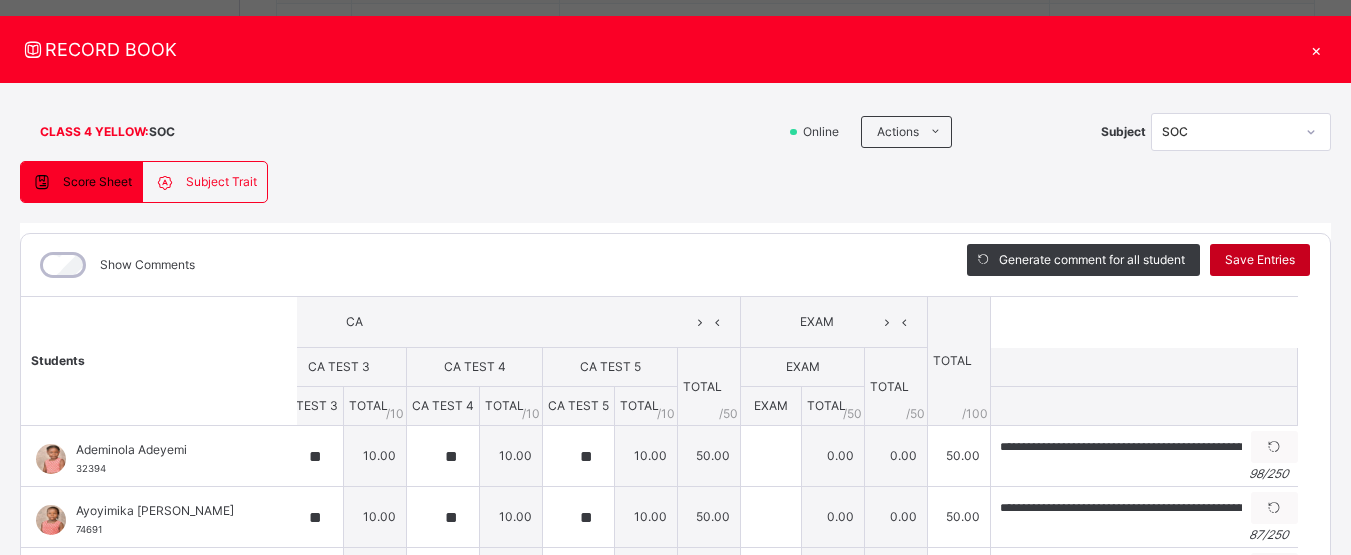 type on "**********" 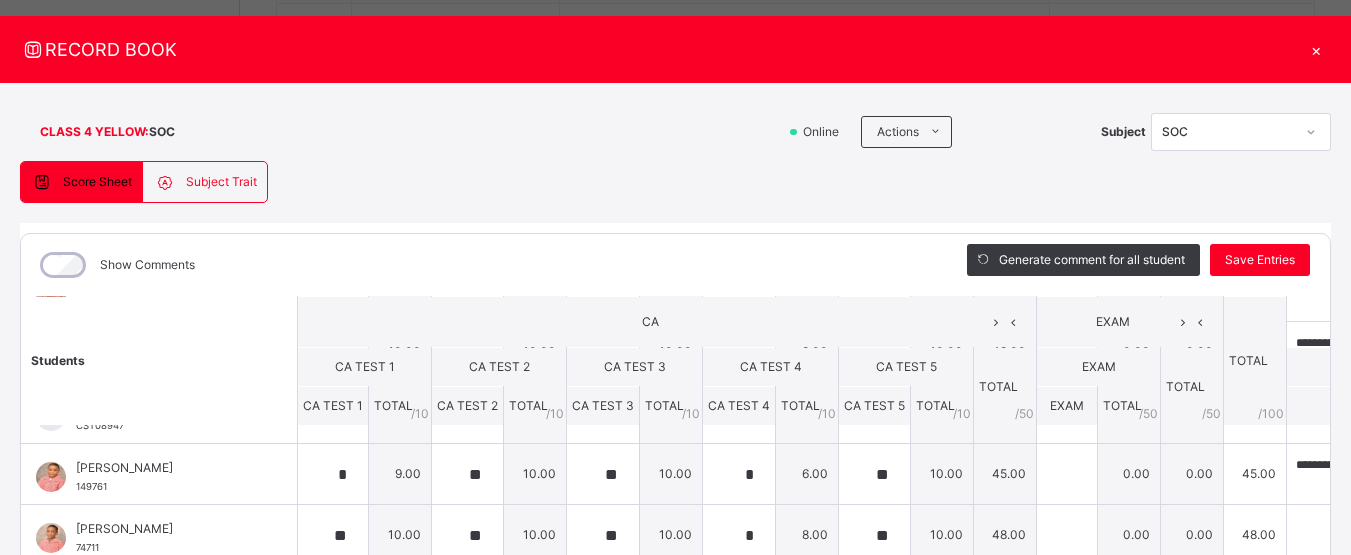 scroll, scrollTop: 0, scrollLeft: 0, axis: both 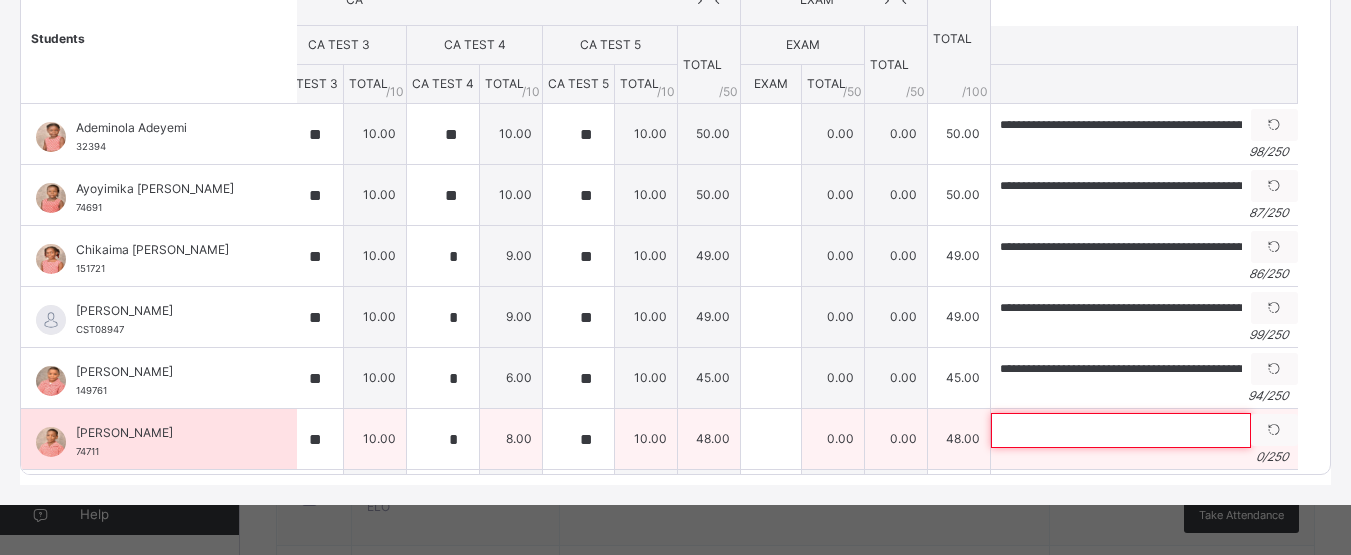 click at bounding box center [1121, 430] 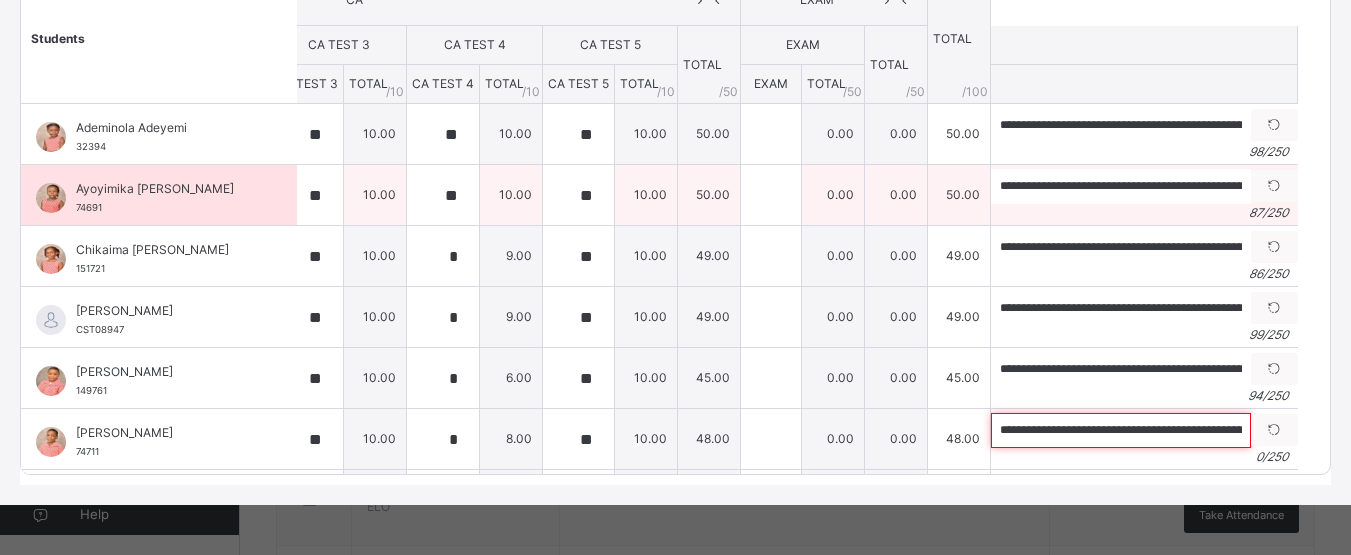 scroll, scrollTop: 0, scrollLeft: 297, axis: horizontal 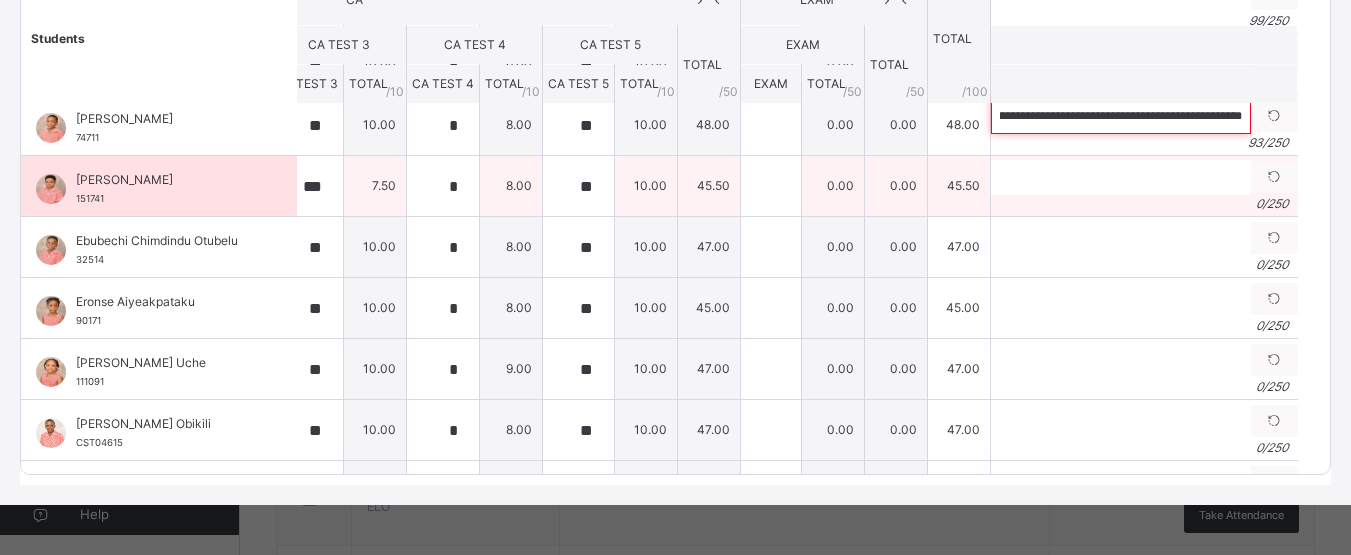 type on "**********" 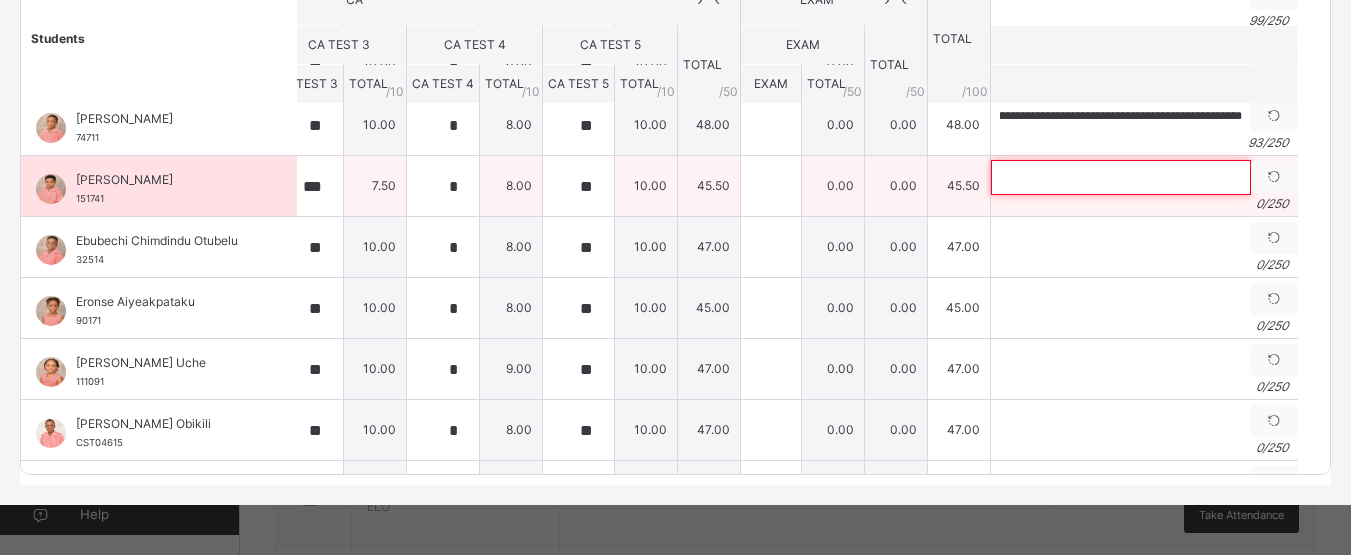 scroll, scrollTop: 0, scrollLeft: 0, axis: both 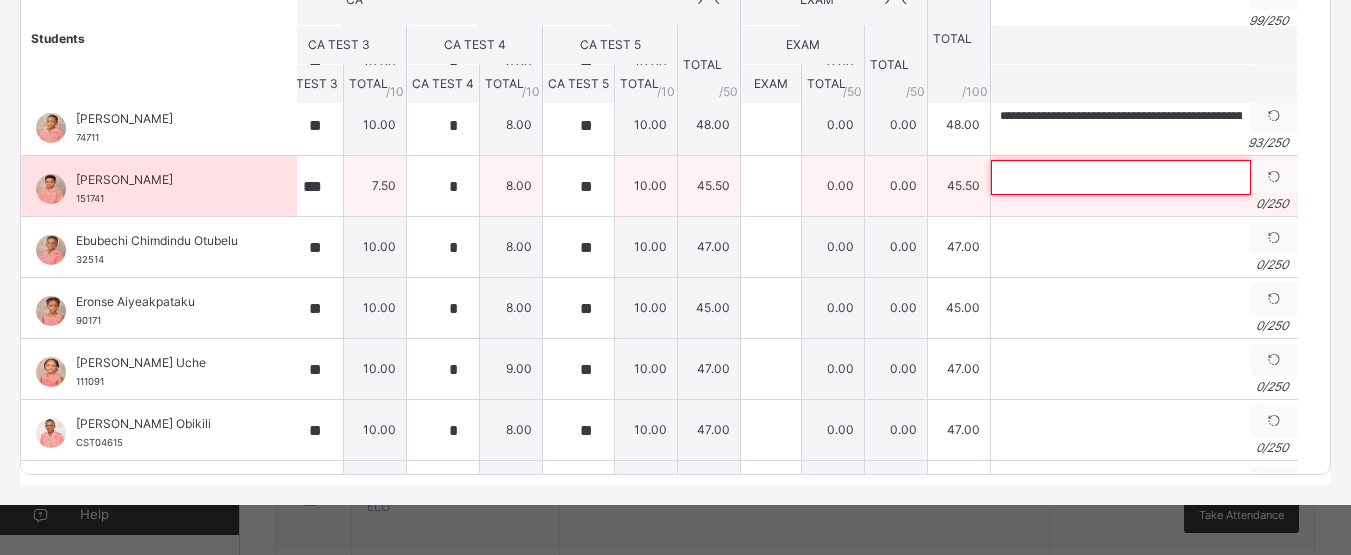 click at bounding box center [1121, 177] 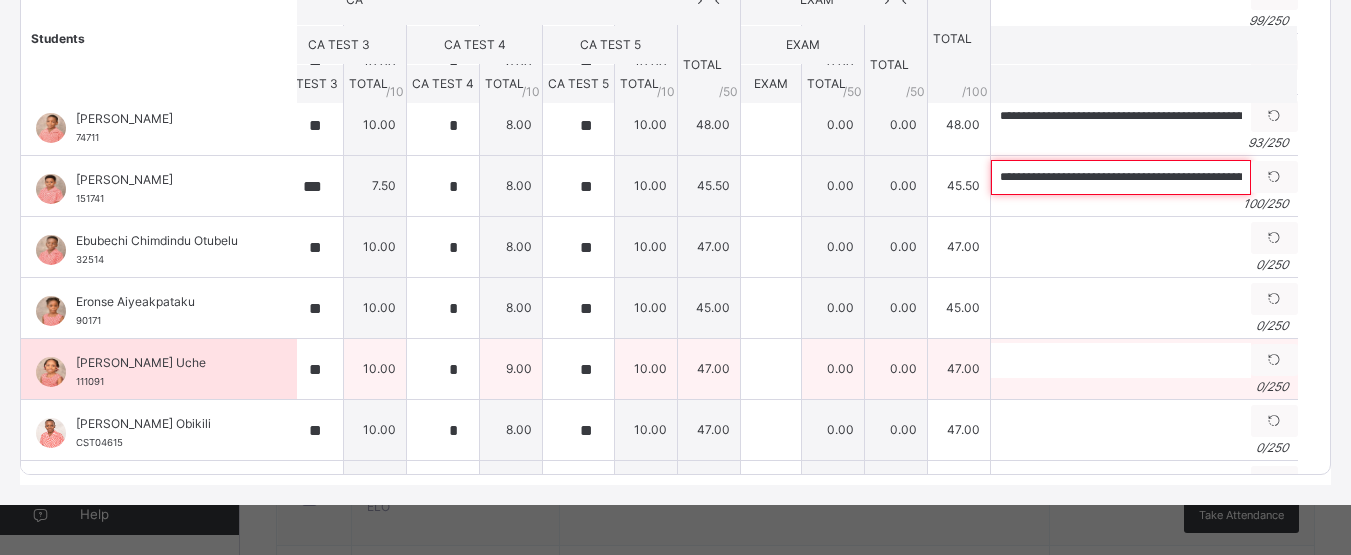scroll, scrollTop: 0, scrollLeft: 348, axis: horizontal 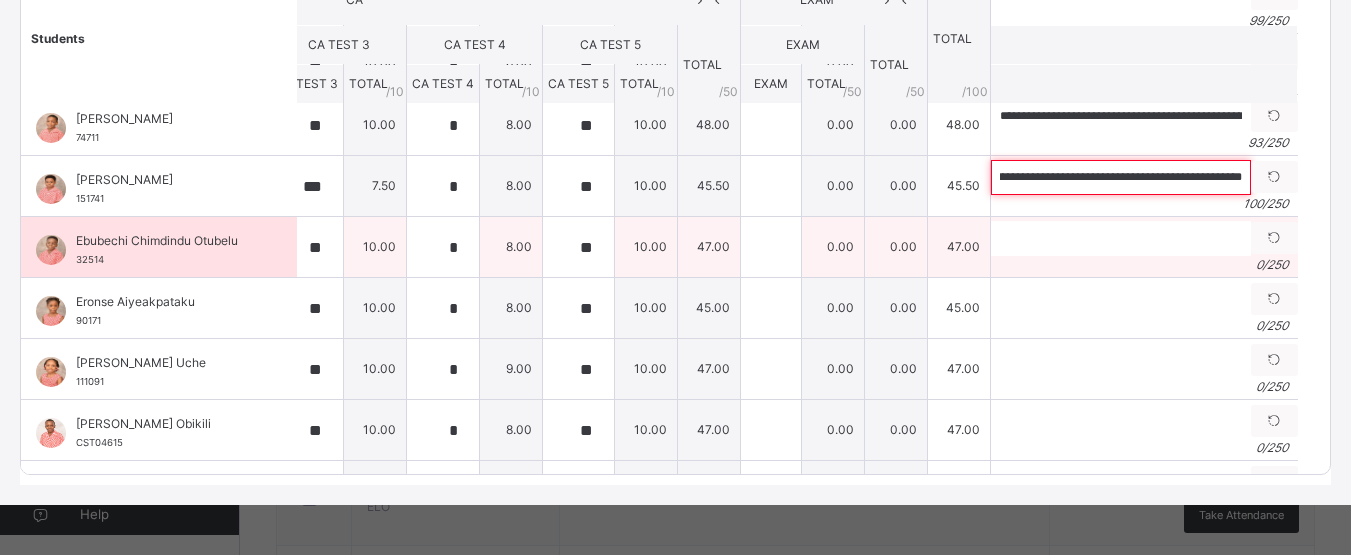 type on "**********" 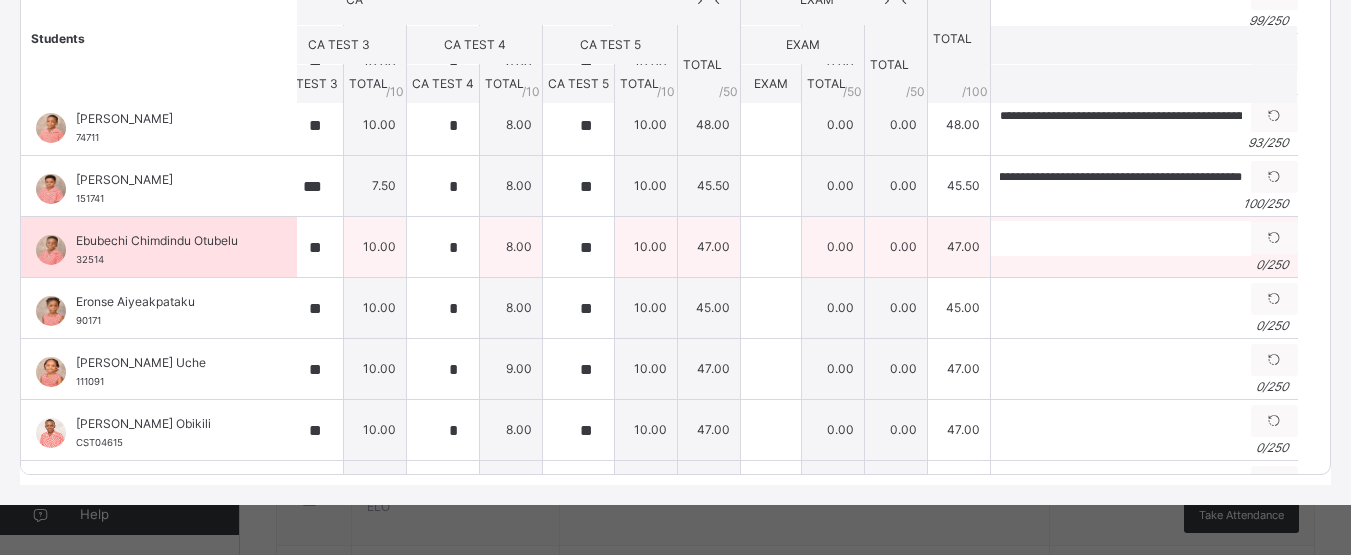 scroll, scrollTop: 0, scrollLeft: 0, axis: both 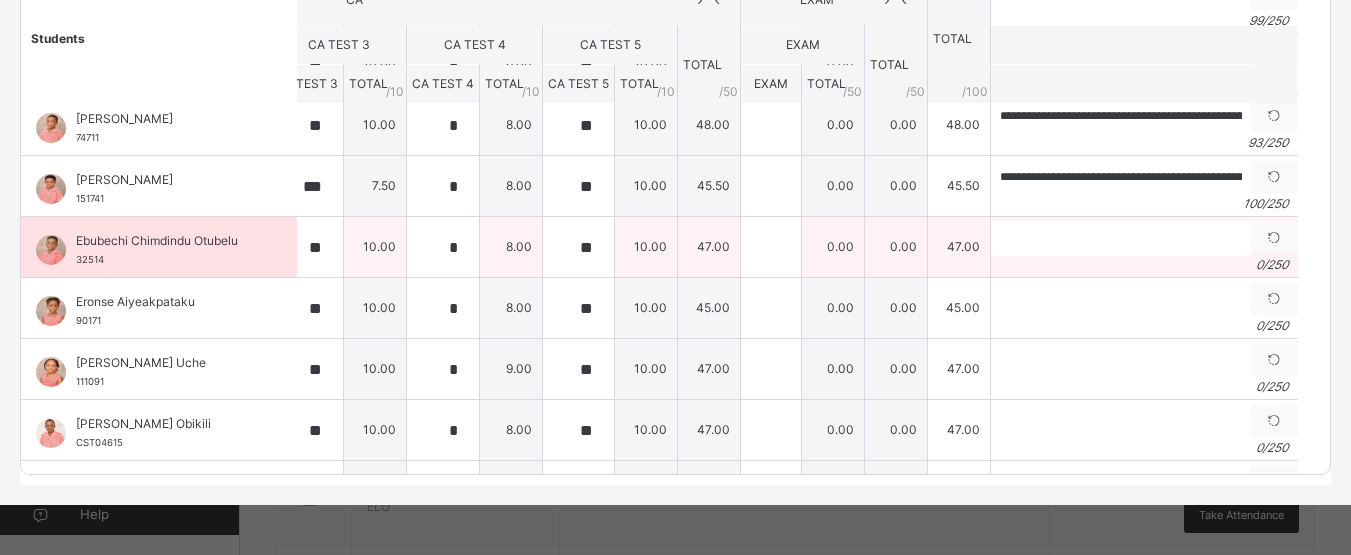 click on "0 / 250" at bounding box center (1144, 265) 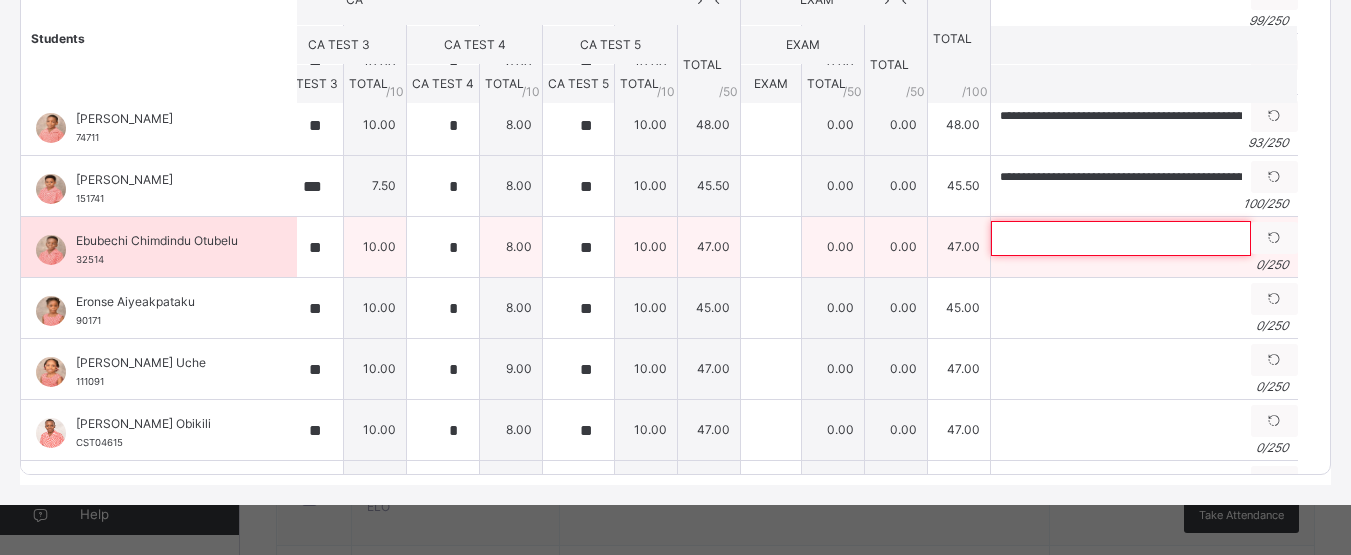 click at bounding box center [1121, 238] 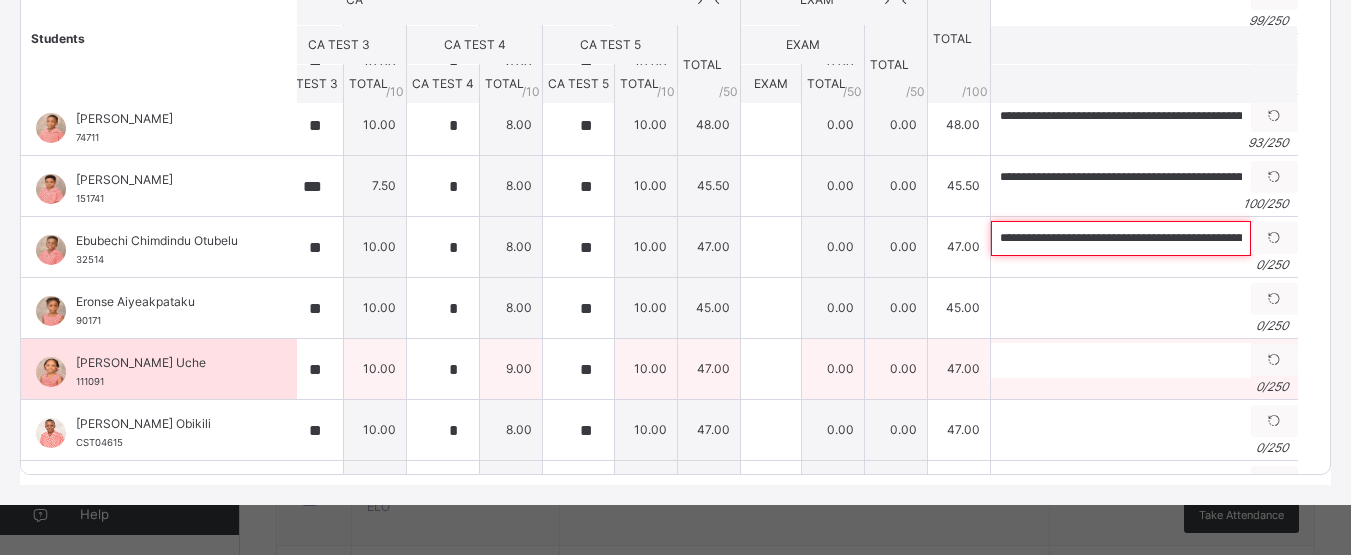 scroll, scrollTop: 0, scrollLeft: 258, axis: horizontal 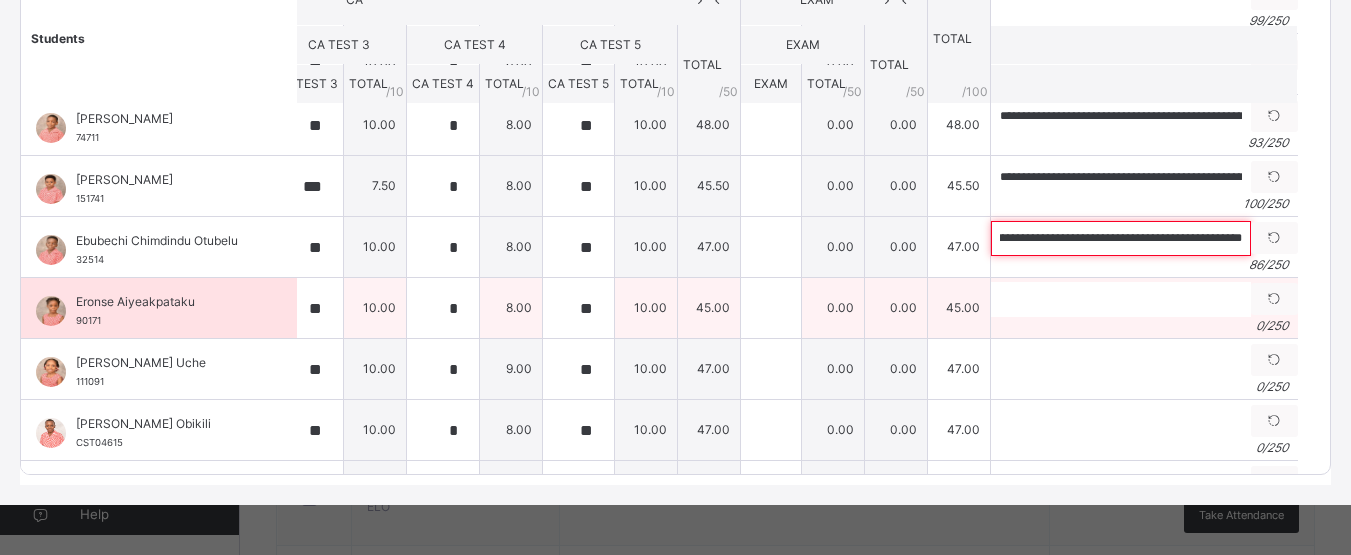 type on "**********" 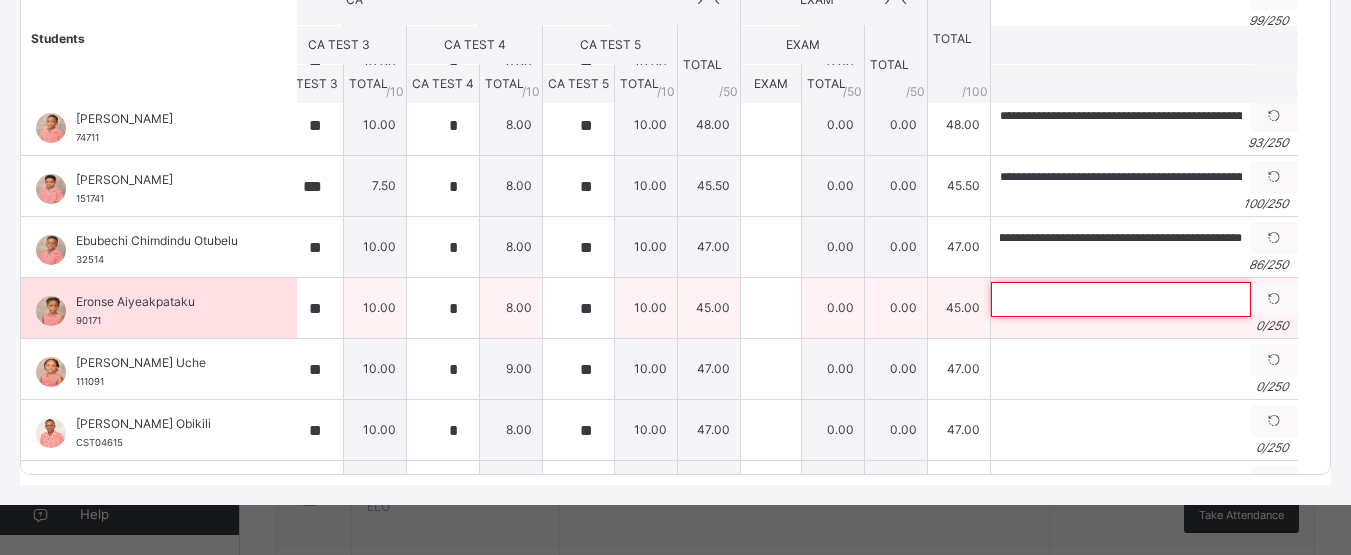 scroll, scrollTop: 0, scrollLeft: 0, axis: both 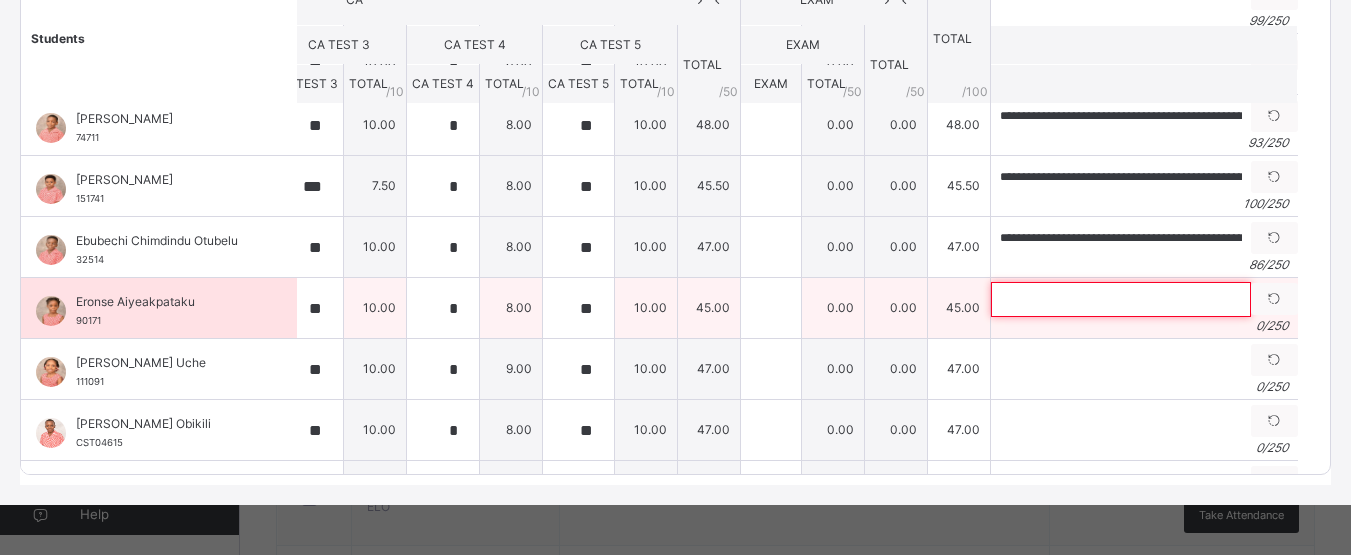 click at bounding box center (1121, 299) 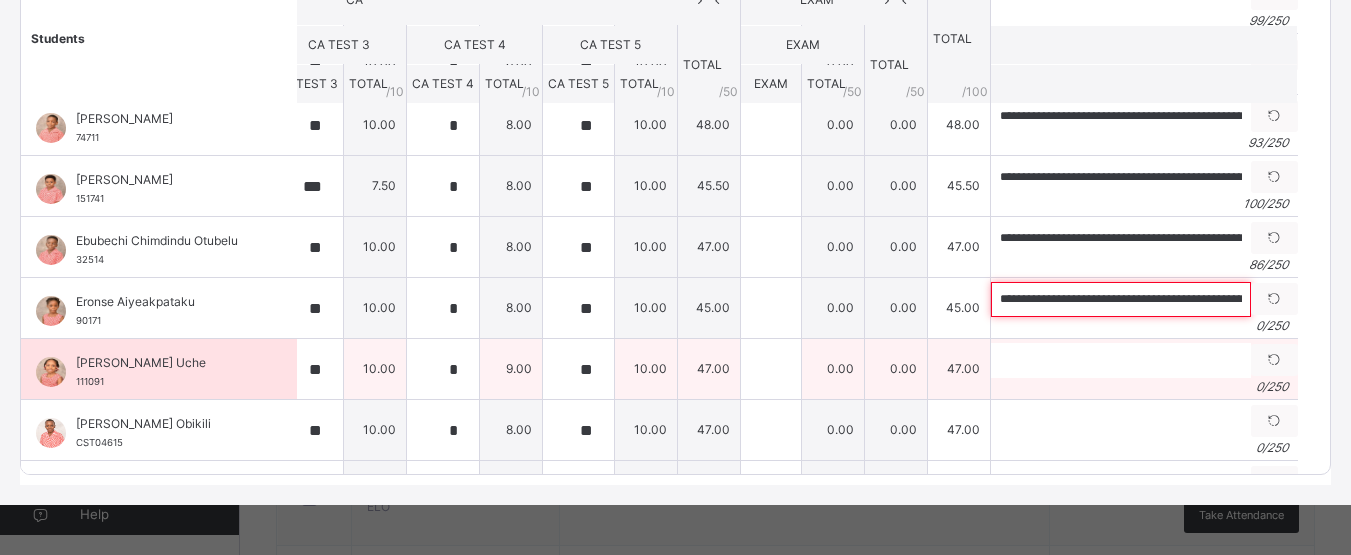 scroll, scrollTop: 0, scrollLeft: 599, axis: horizontal 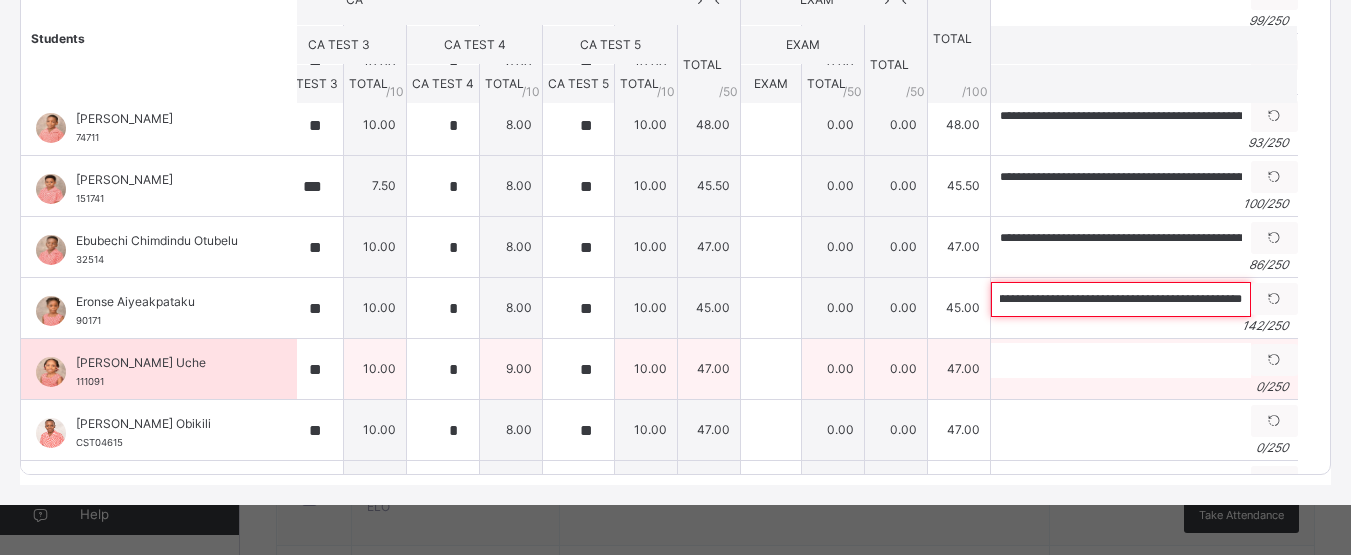 type on "**********" 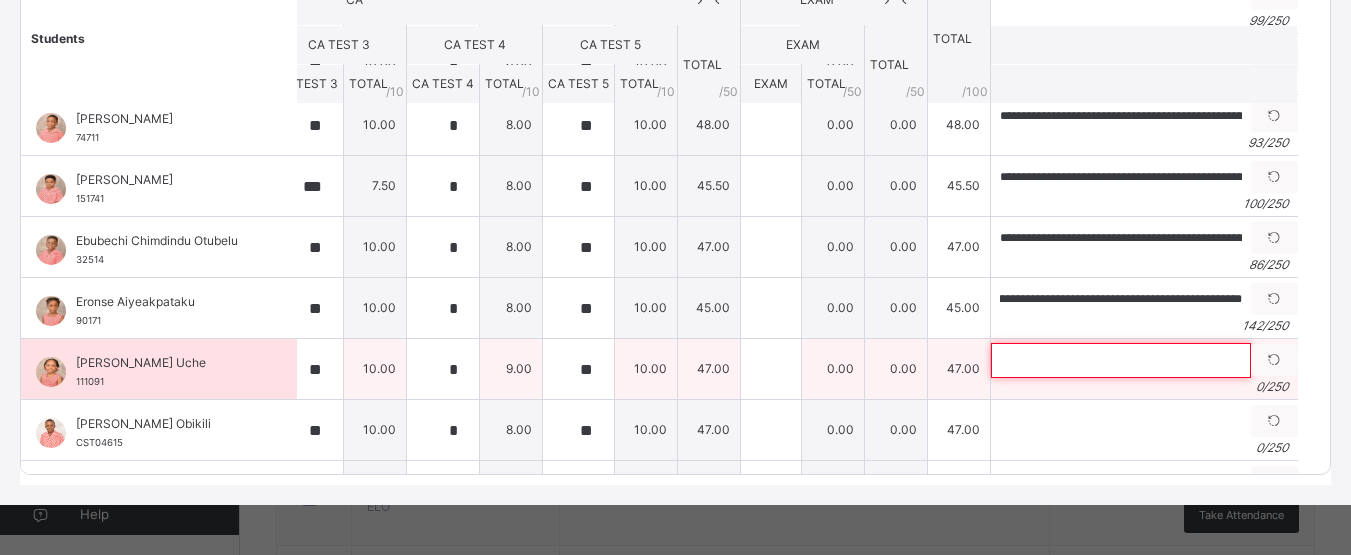 scroll, scrollTop: 0, scrollLeft: 0, axis: both 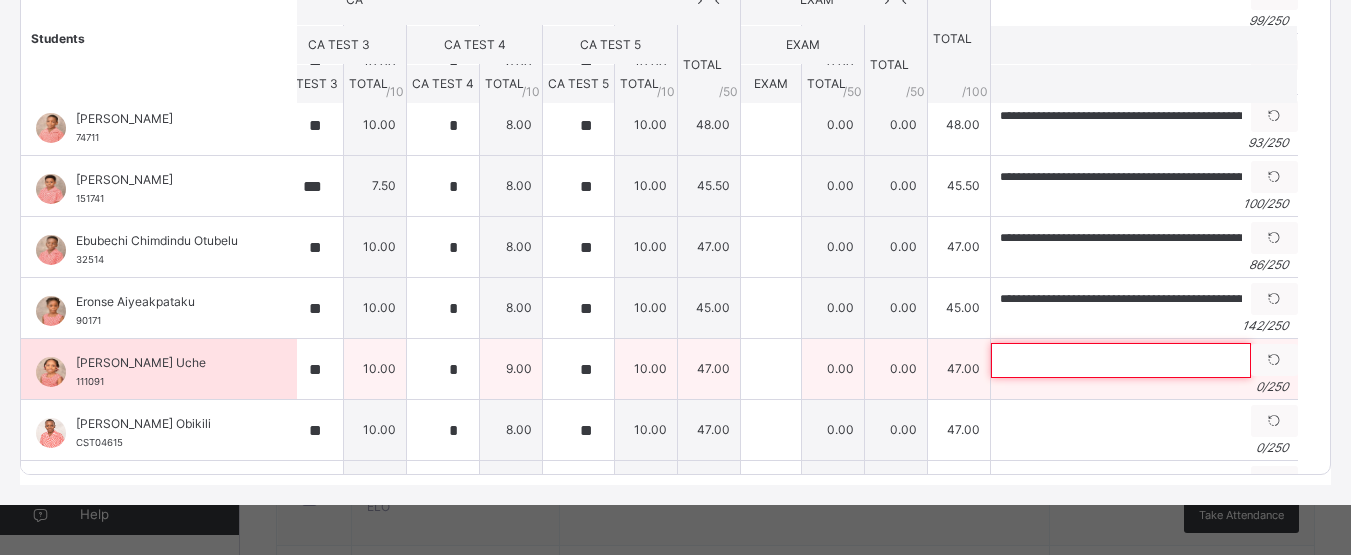 click at bounding box center (1121, 360) 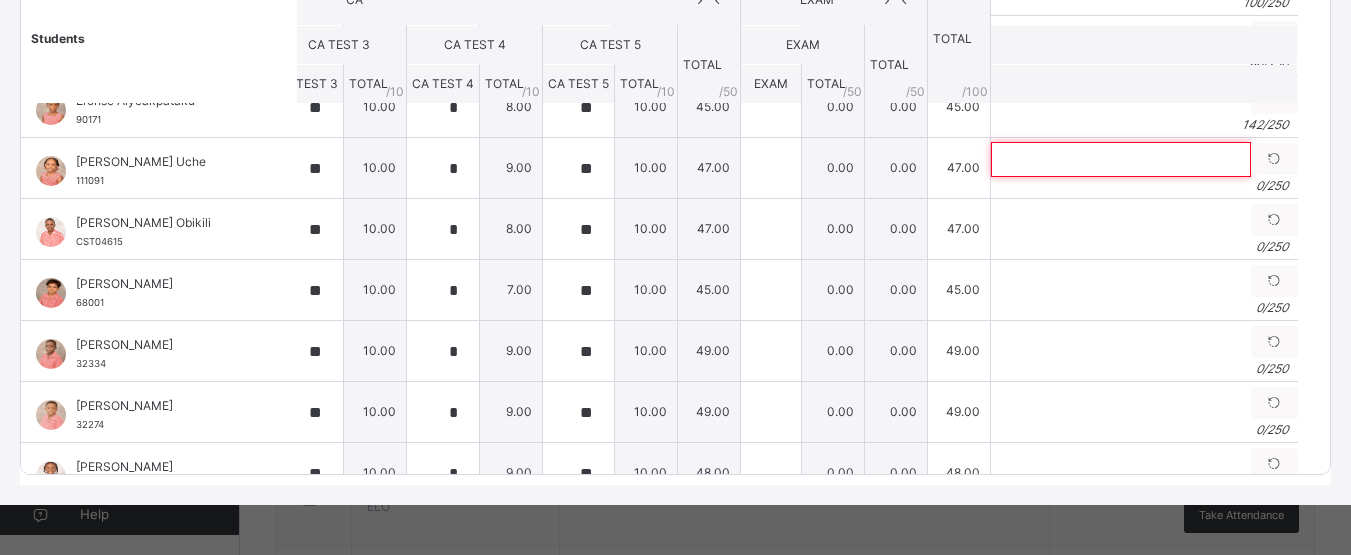 scroll, scrollTop: 512, scrollLeft: 296, axis: both 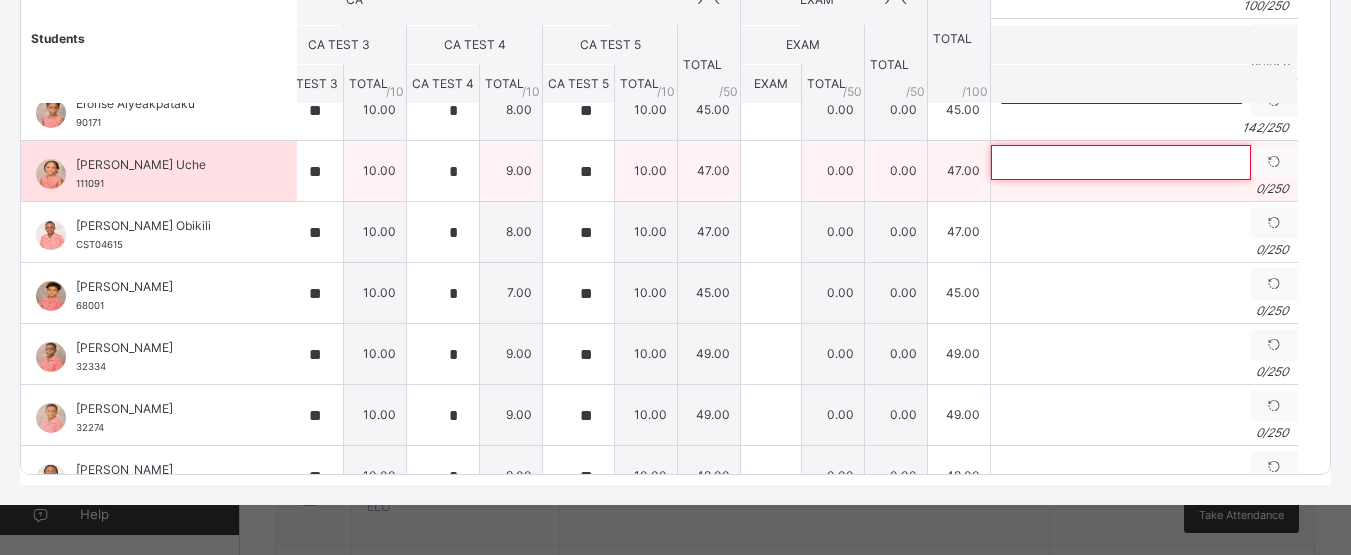 click at bounding box center [1121, 162] 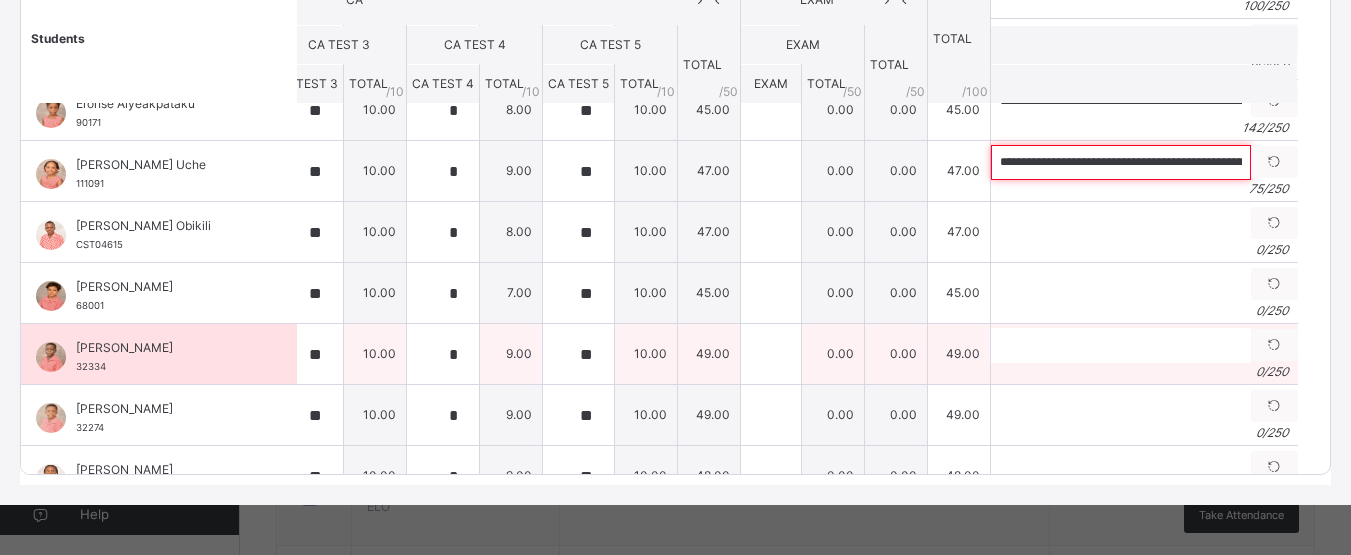 scroll, scrollTop: 0, scrollLeft: 200, axis: horizontal 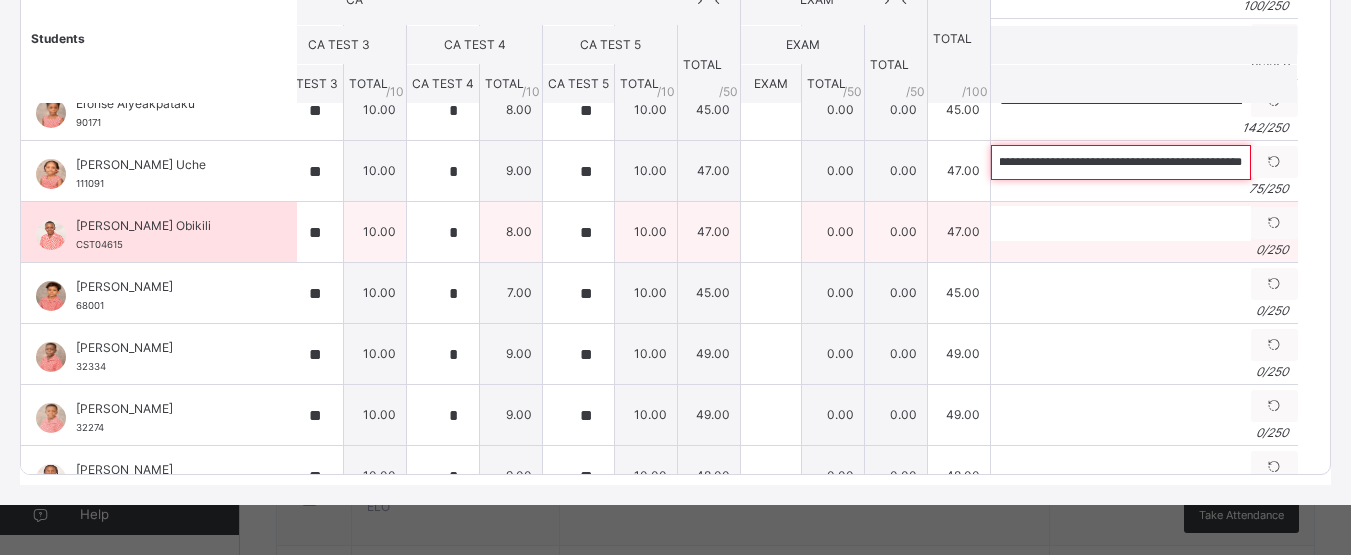 type on "**********" 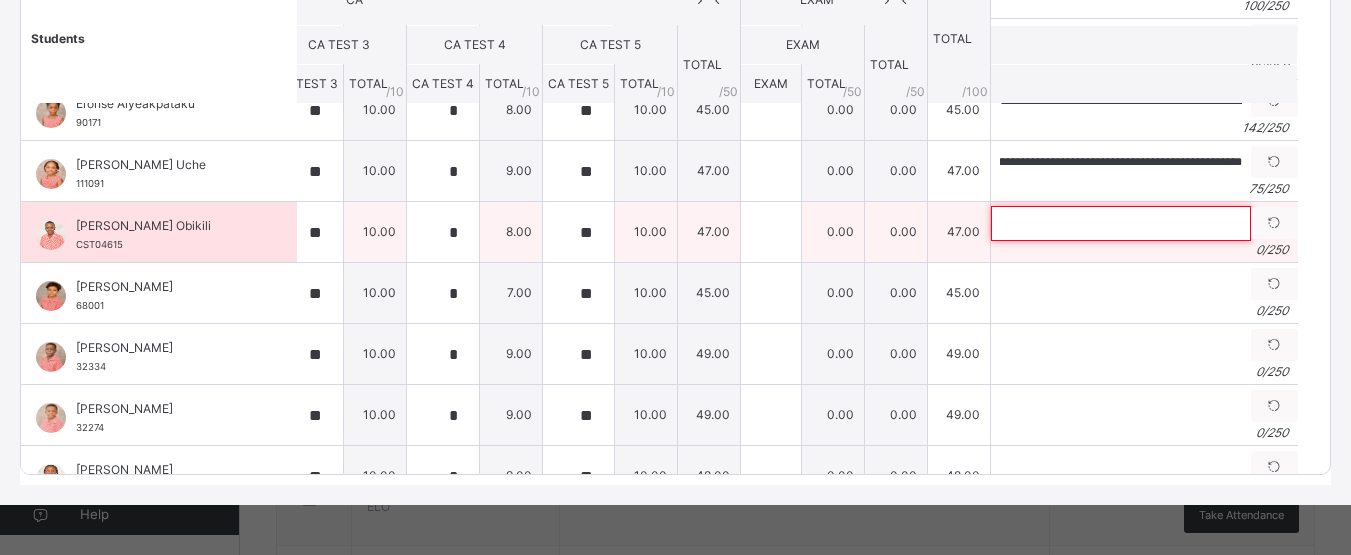 scroll, scrollTop: 0, scrollLeft: 0, axis: both 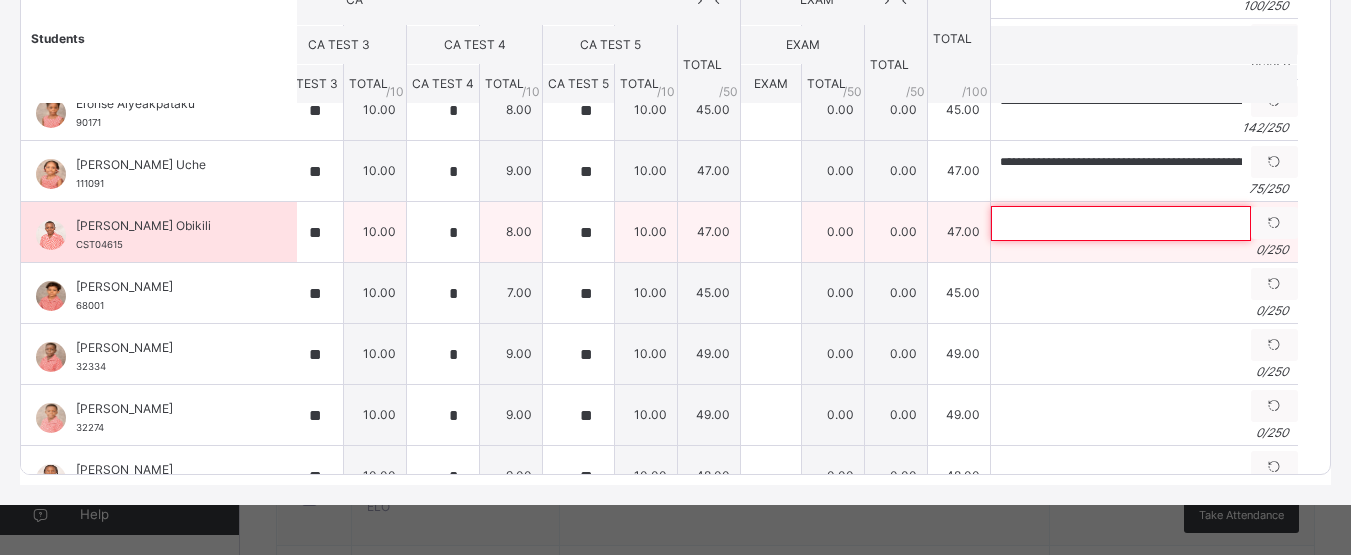 click at bounding box center [1121, 223] 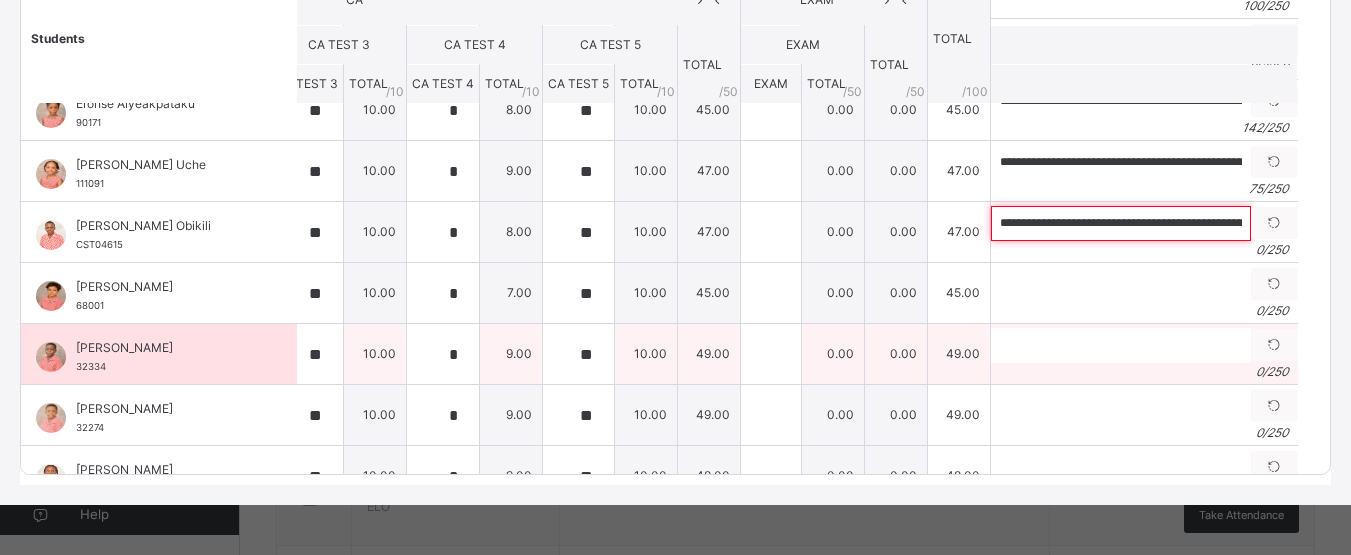 scroll, scrollTop: 0, scrollLeft: 182, axis: horizontal 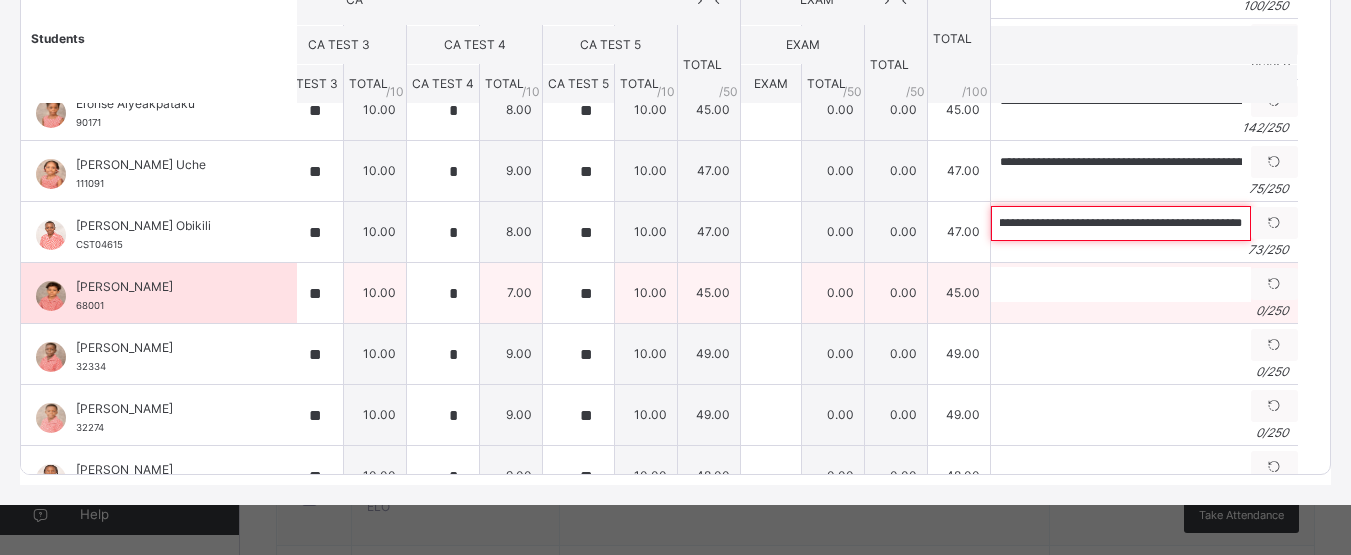 type on "**********" 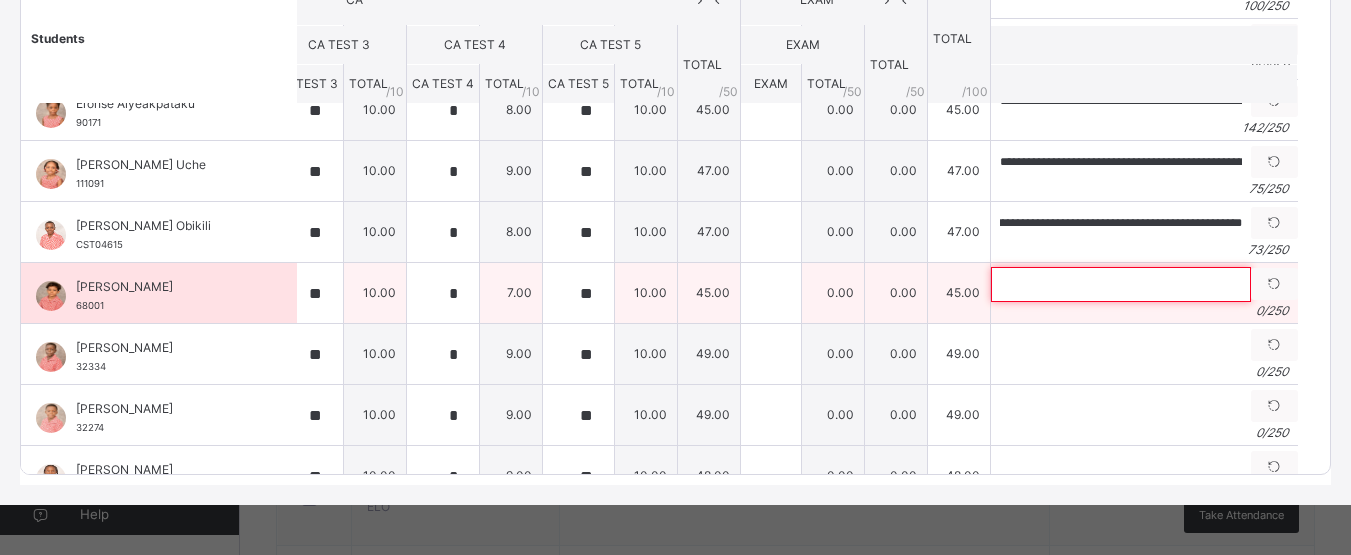 scroll, scrollTop: 0, scrollLeft: 0, axis: both 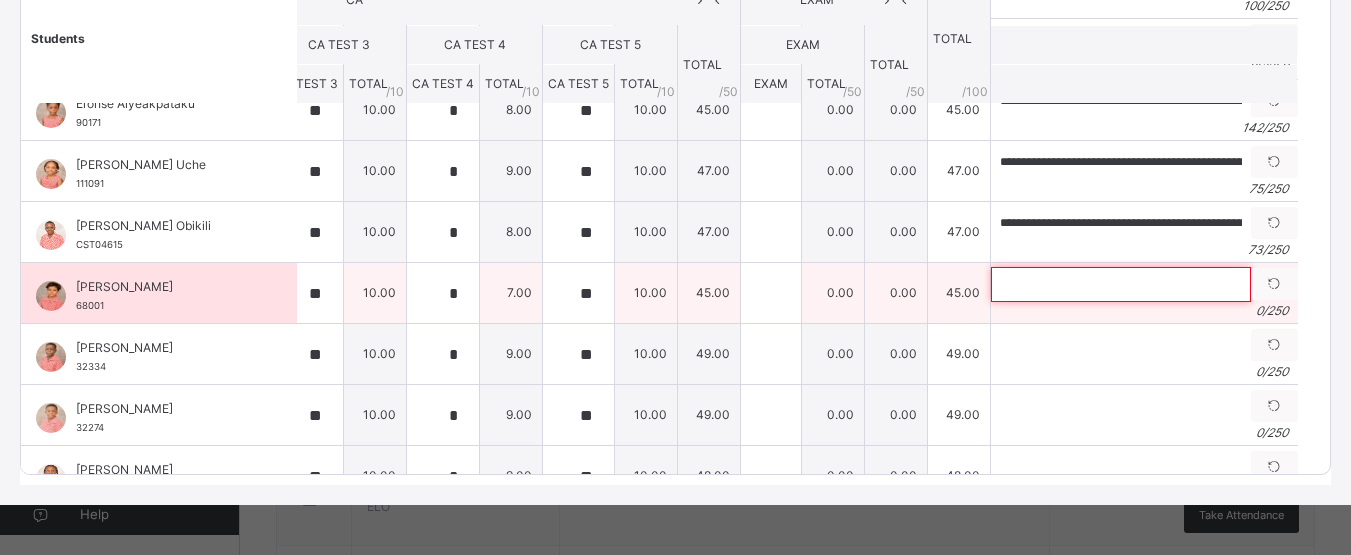 click at bounding box center (1121, 284) 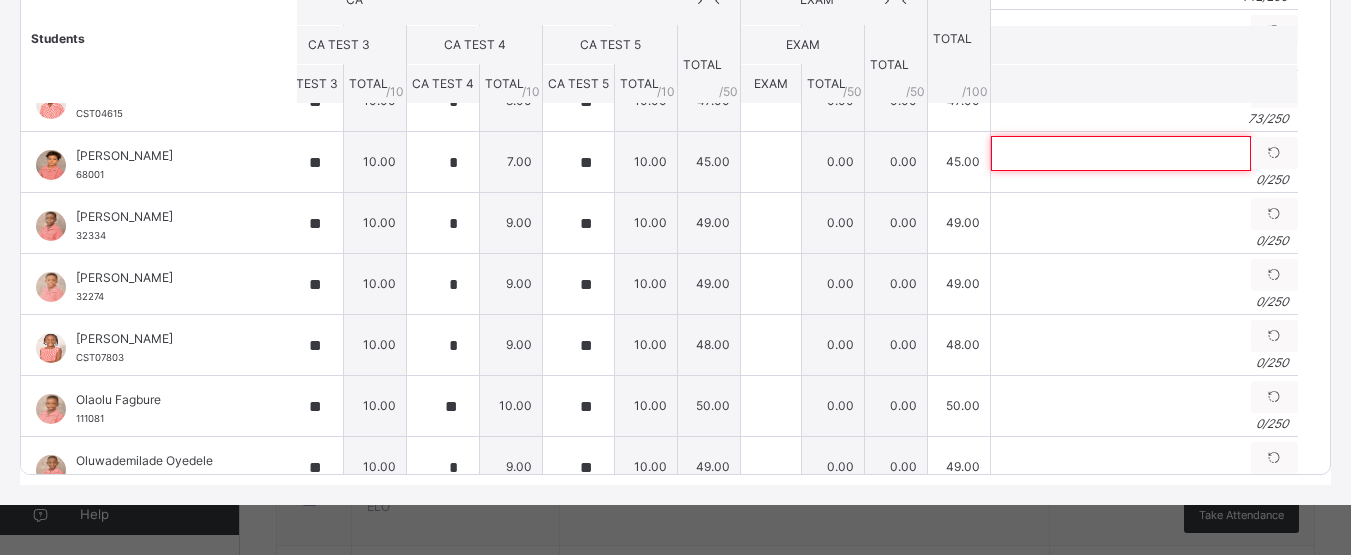 scroll, scrollTop: 637, scrollLeft: 296, axis: both 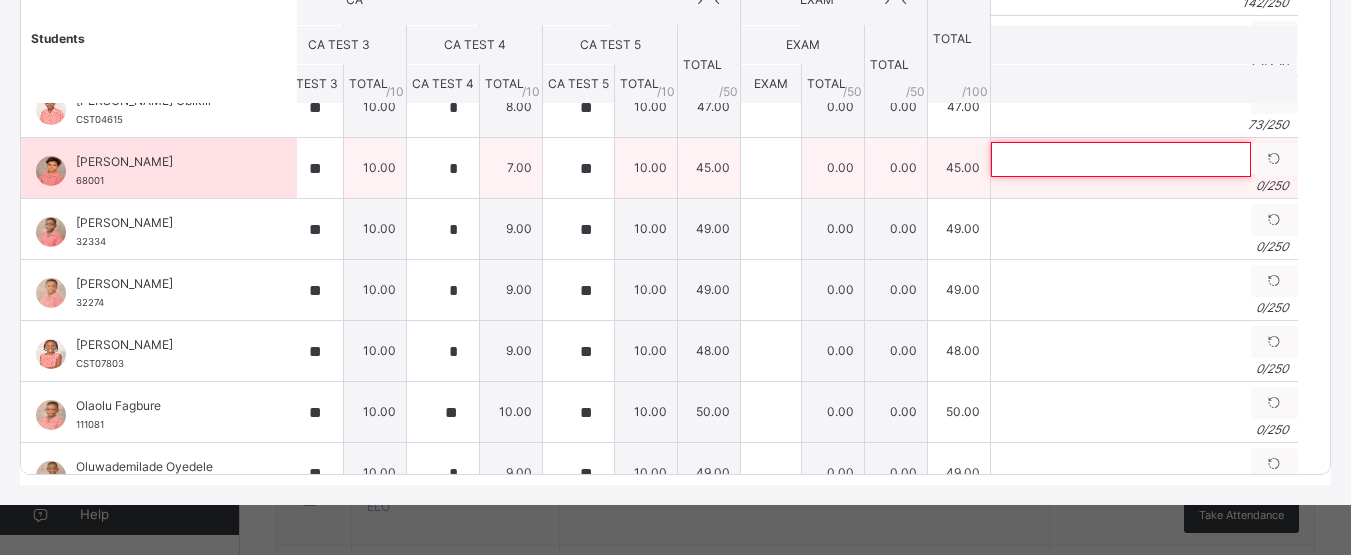 click at bounding box center (1121, 159) 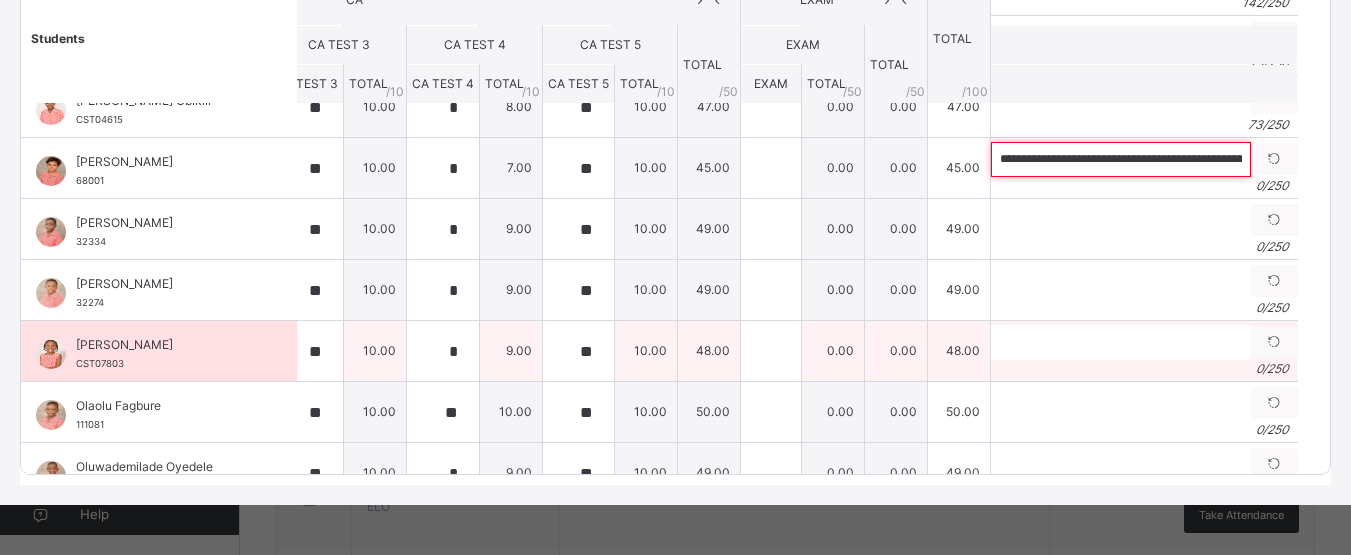 scroll, scrollTop: 0, scrollLeft: 189, axis: horizontal 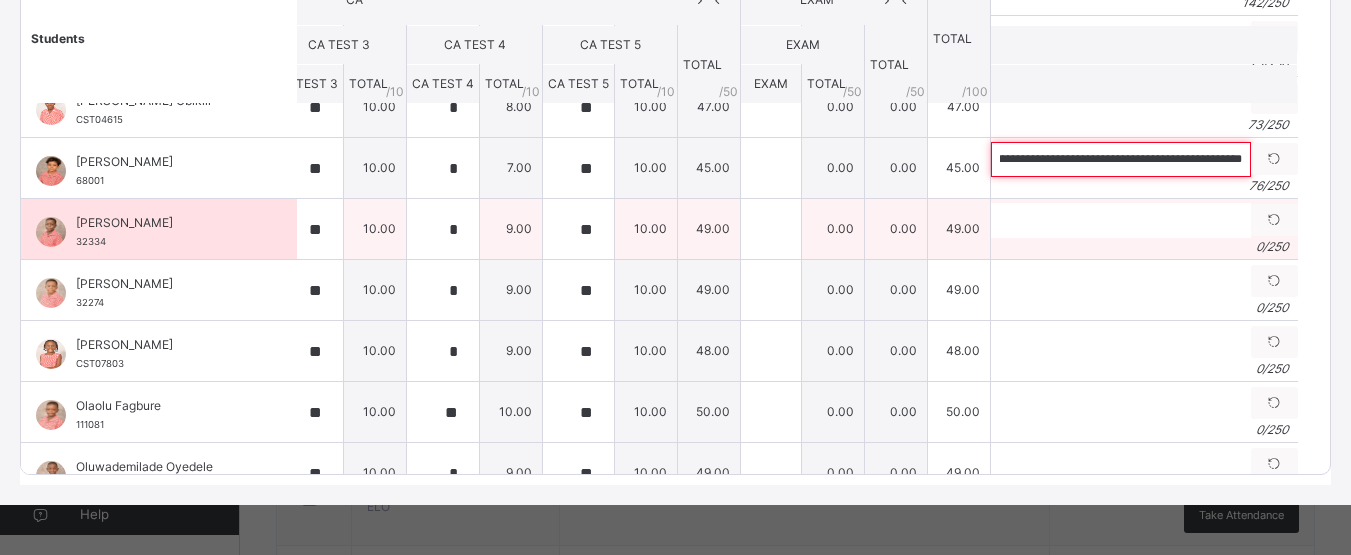 type on "**********" 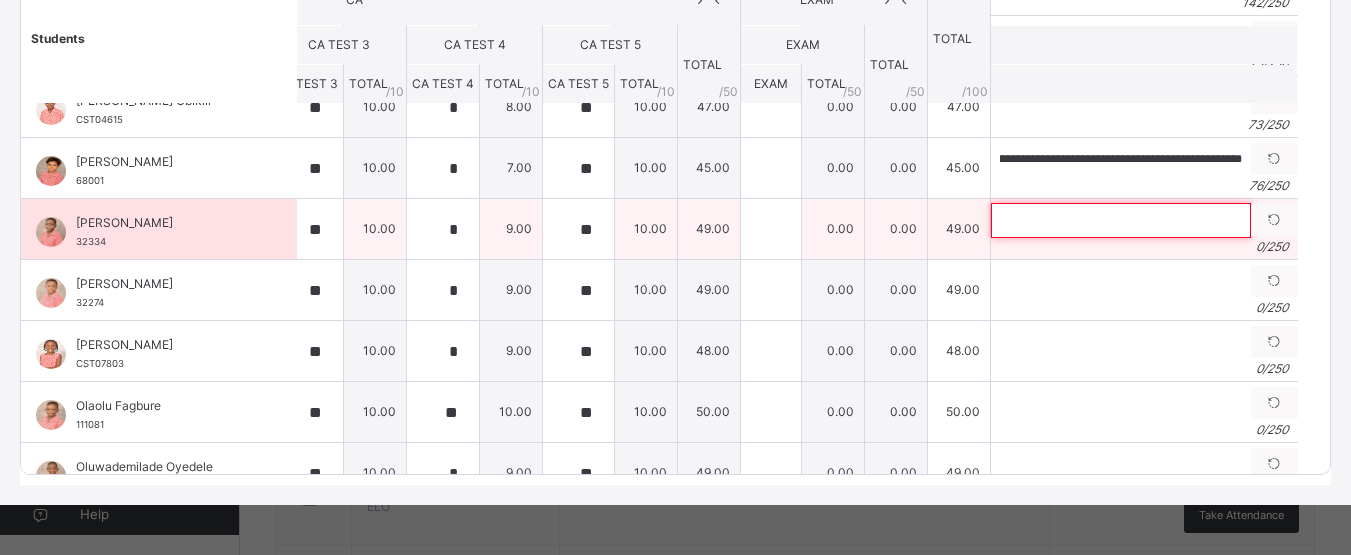 scroll, scrollTop: 0, scrollLeft: 0, axis: both 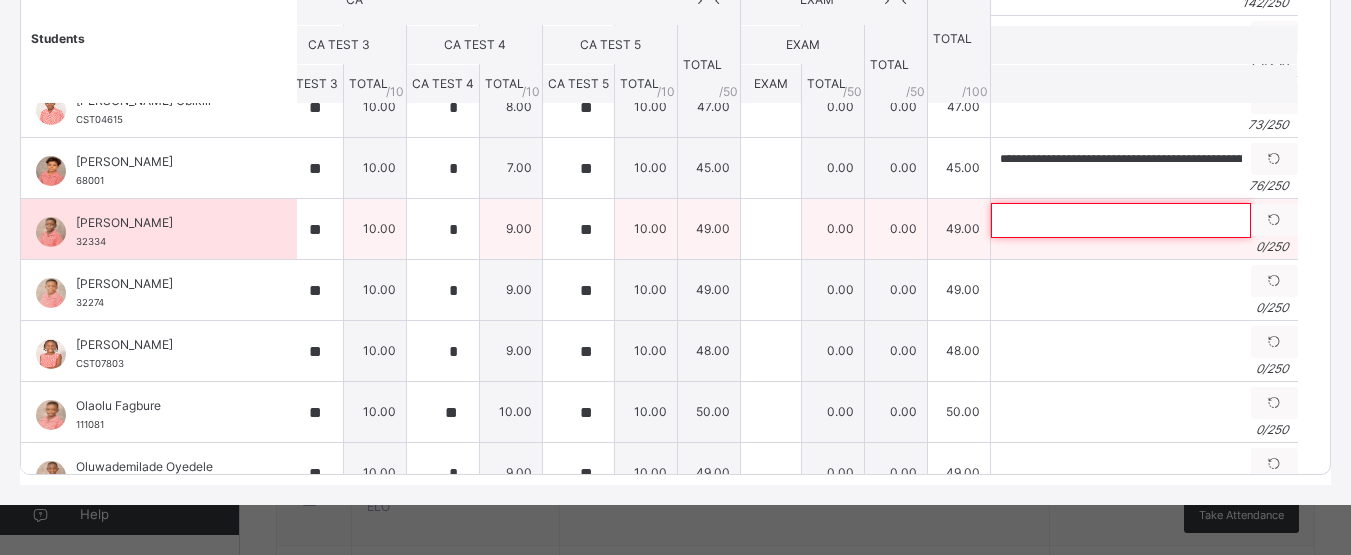 click at bounding box center [1121, 220] 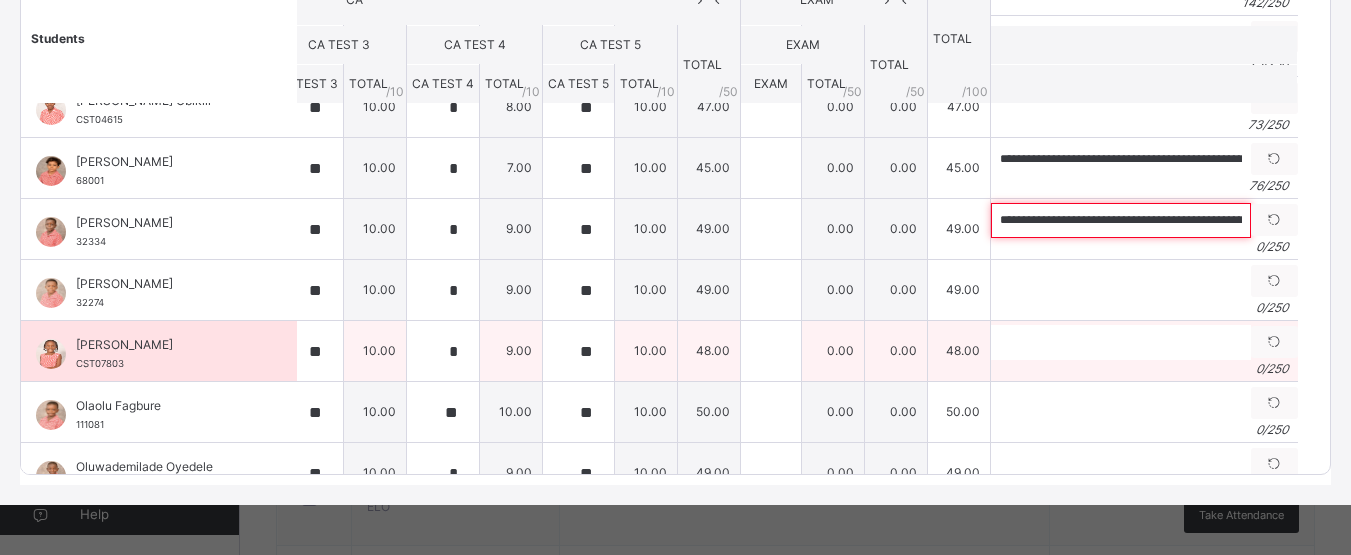 scroll, scrollTop: 0, scrollLeft: 287, axis: horizontal 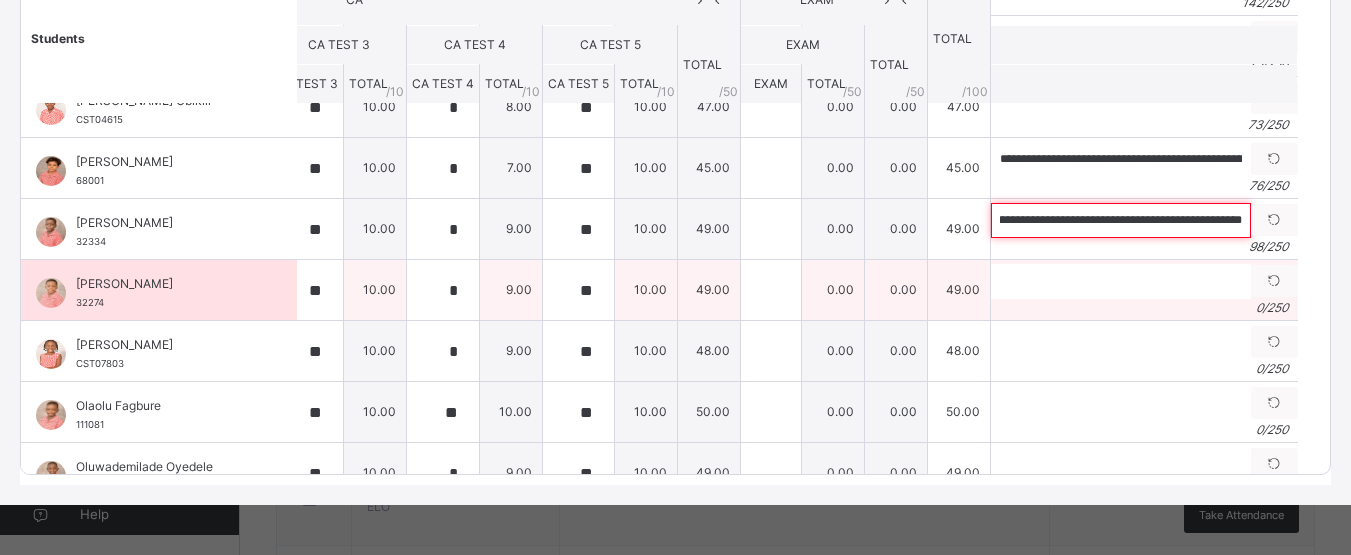 type on "**********" 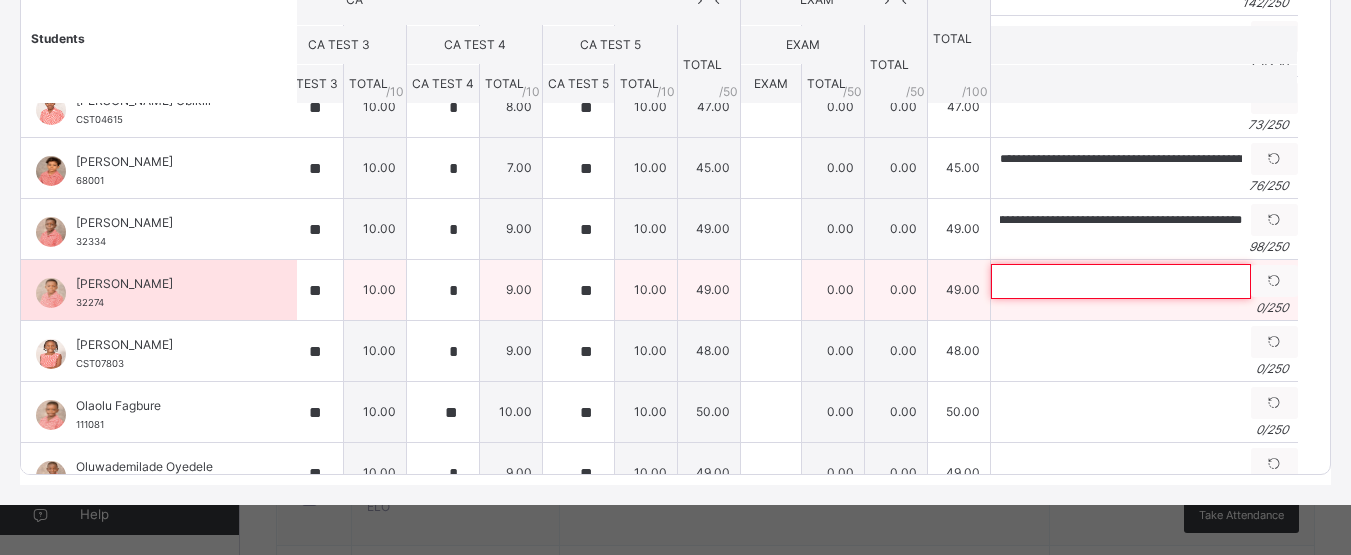 scroll, scrollTop: 0, scrollLeft: 0, axis: both 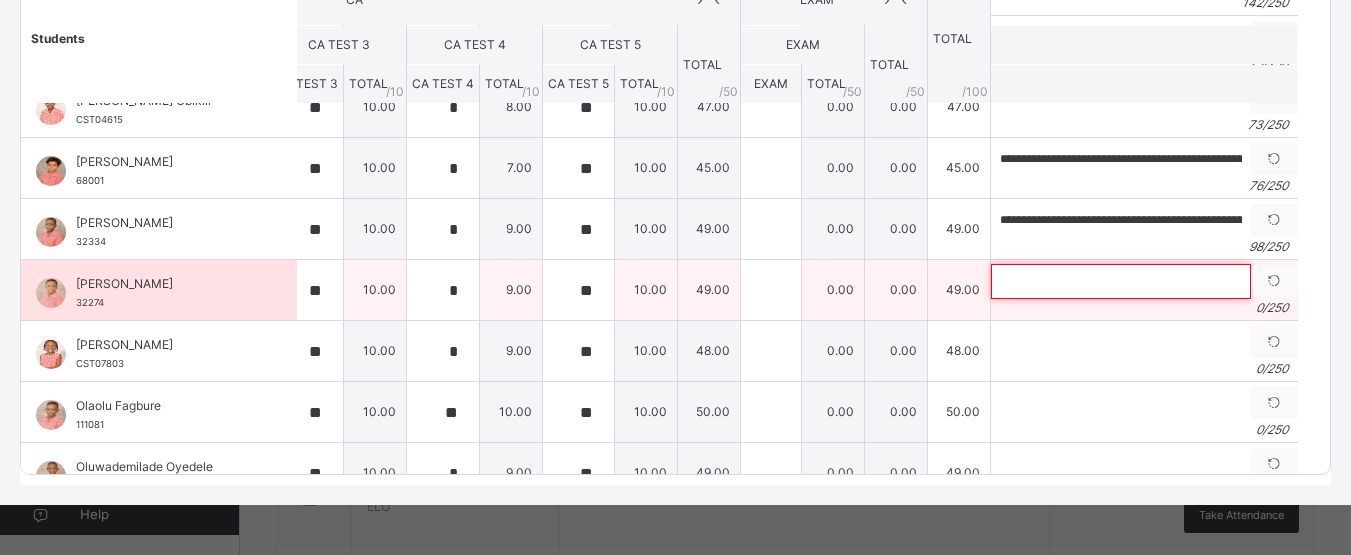 click at bounding box center (1121, 281) 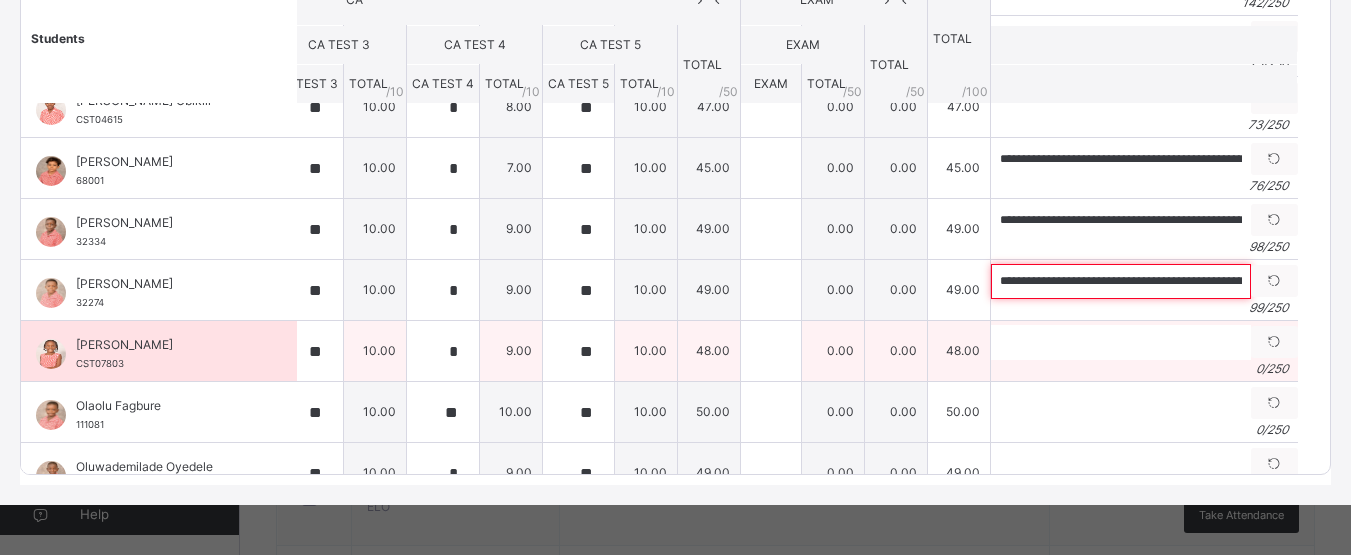 scroll, scrollTop: 0, scrollLeft: 297, axis: horizontal 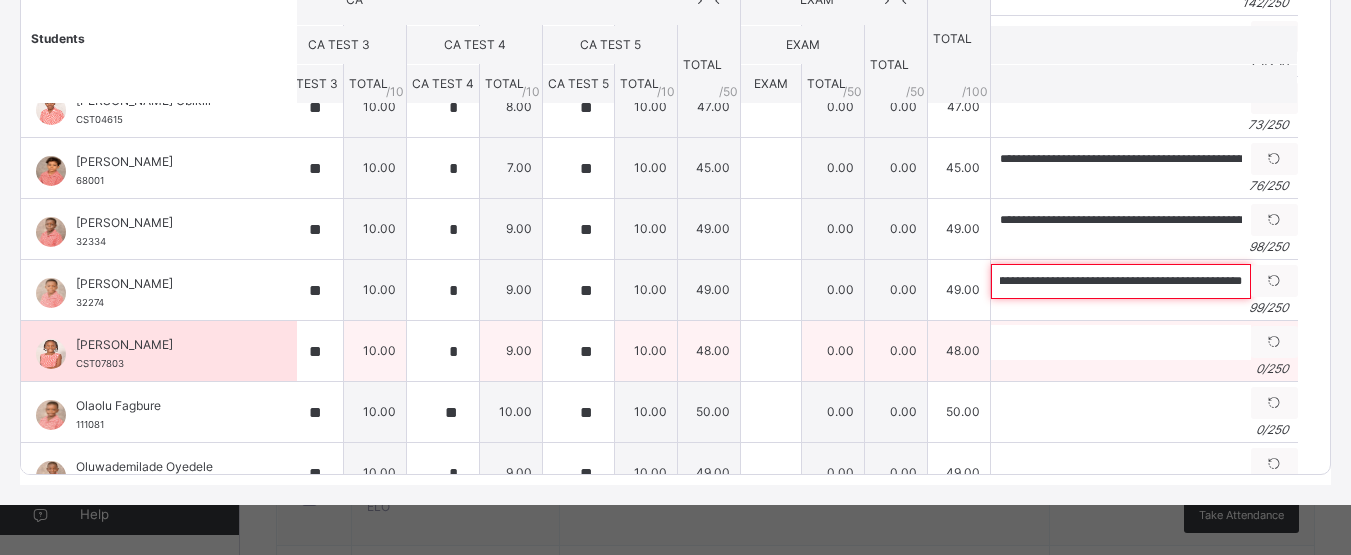 type on "**********" 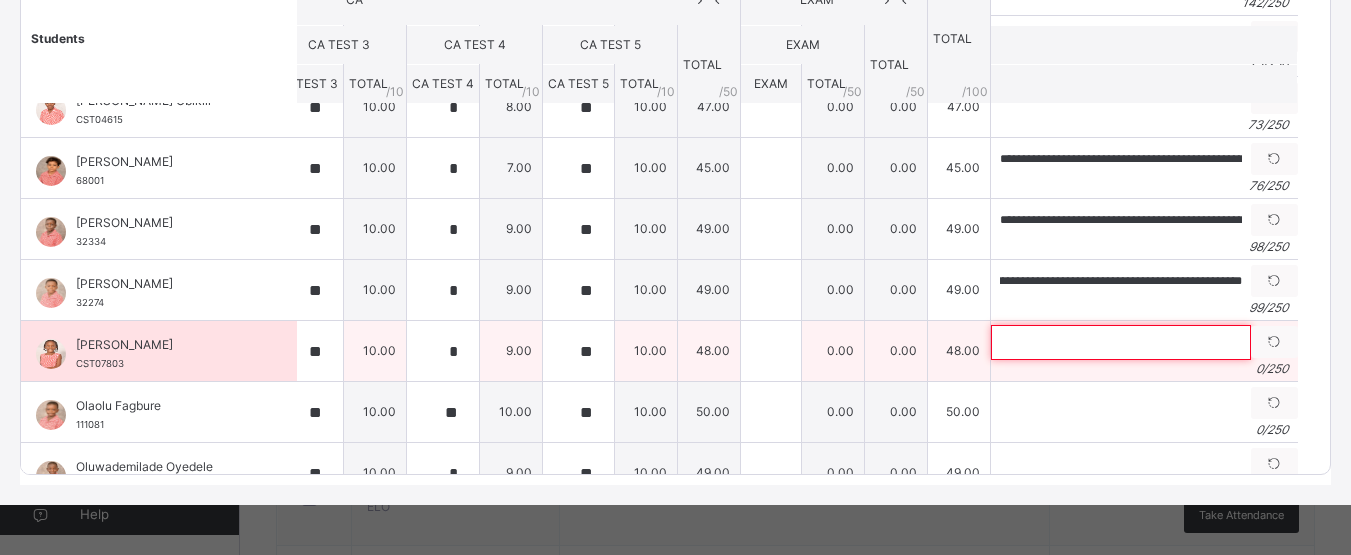 scroll, scrollTop: 0, scrollLeft: 0, axis: both 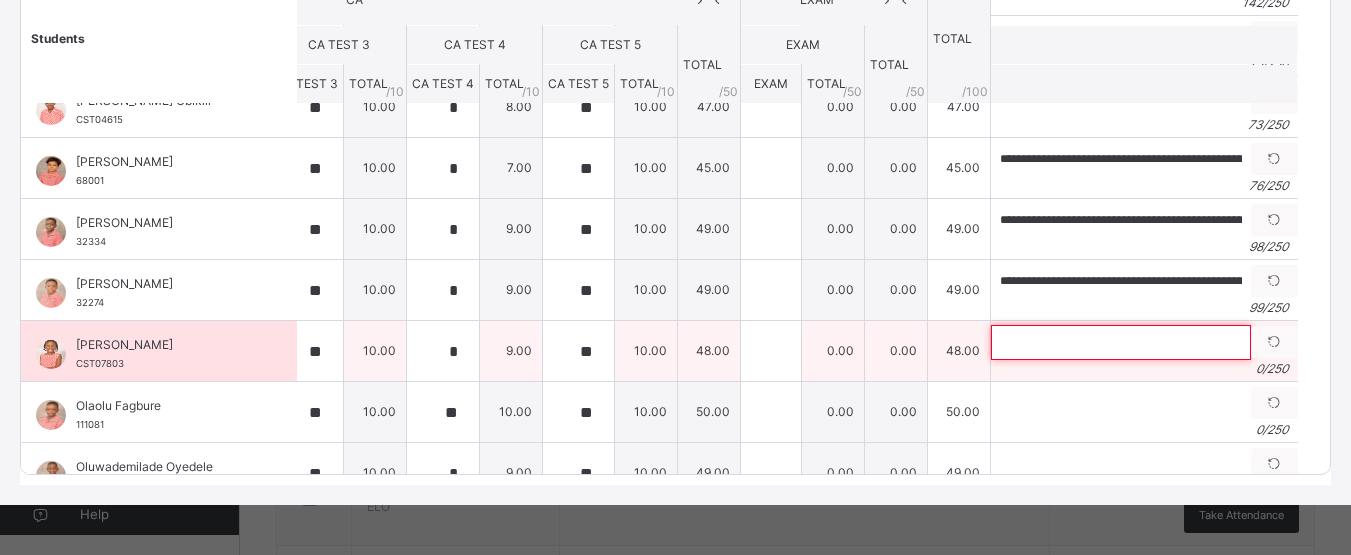 click at bounding box center (1121, 342) 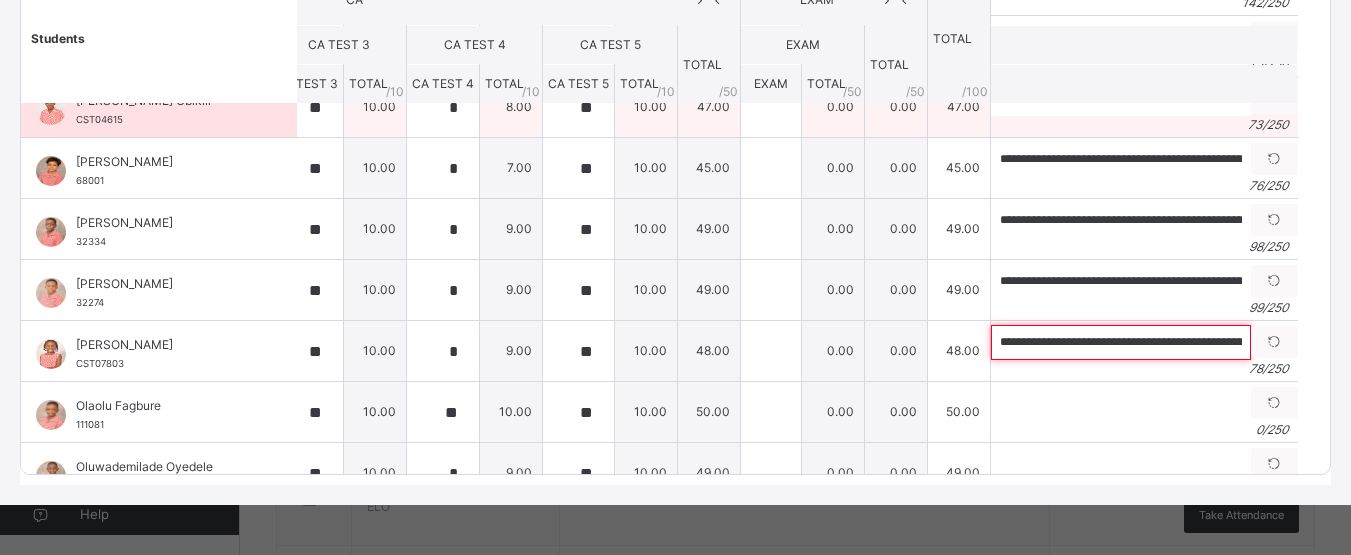 scroll, scrollTop: 0, scrollLeft: 205, axis: horizontal 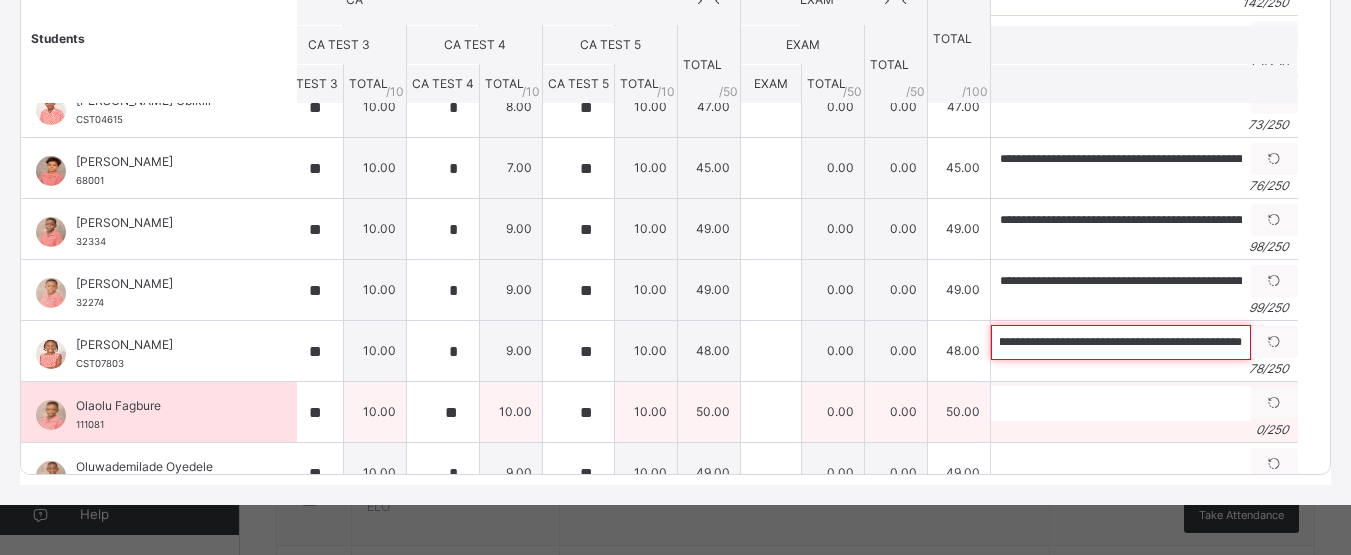 type on "**********" 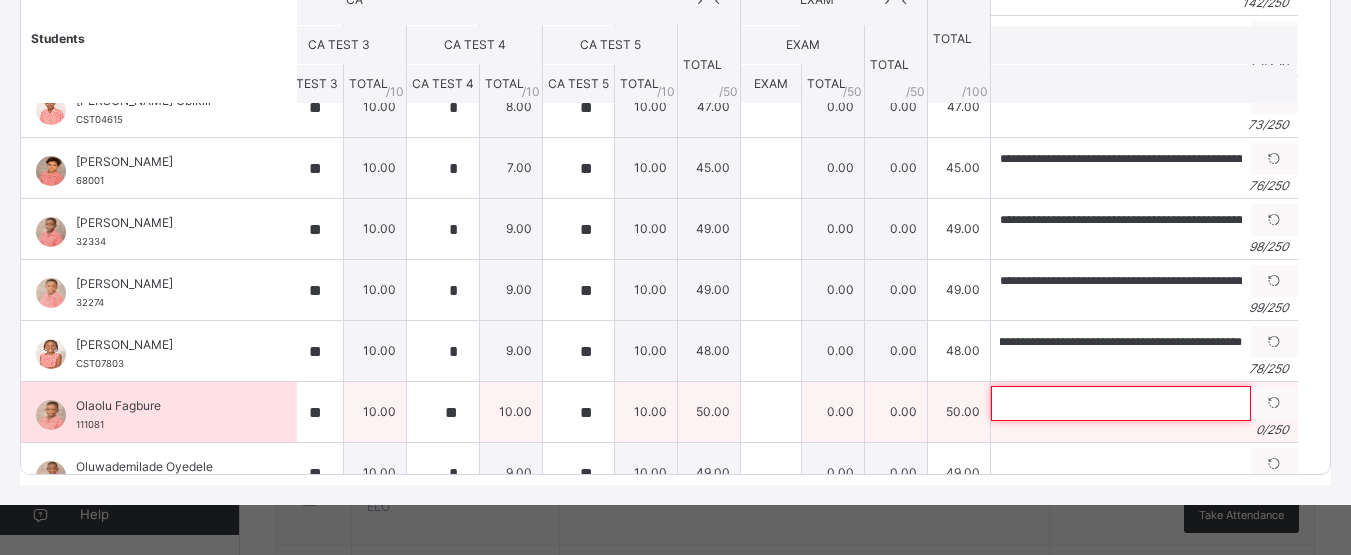 scroll, scrollTop: 0, scrollLeft: 0, axis: both 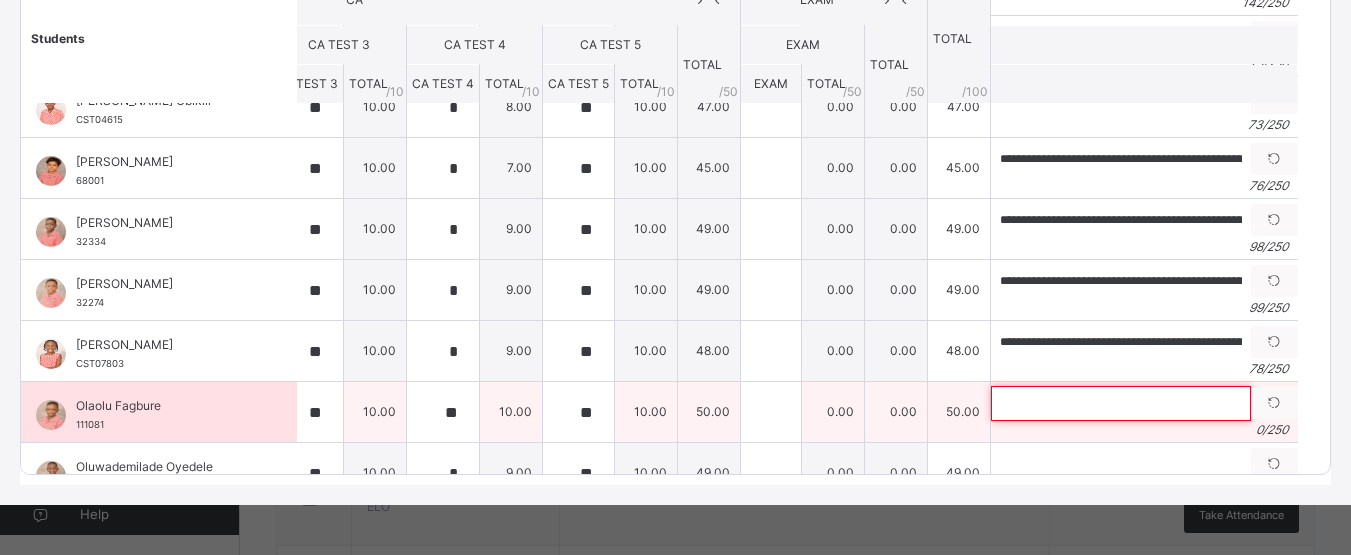 click at bounding box center [1121, 403] 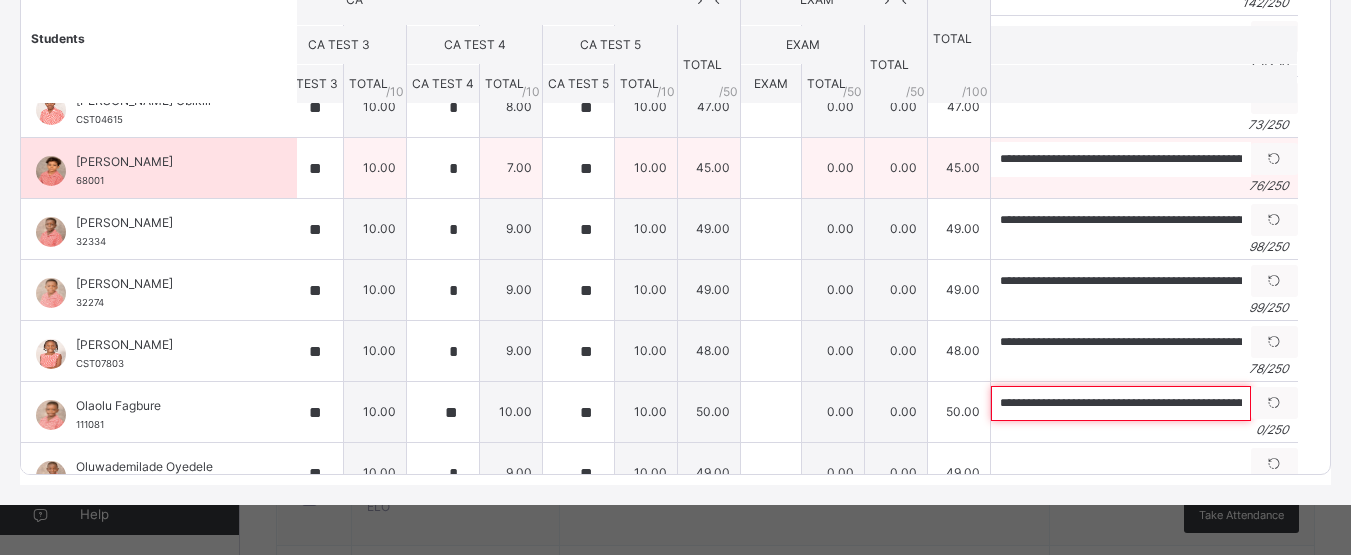 scroll, scrollTop: 0, scrollLeft: 228, axis: horizontal 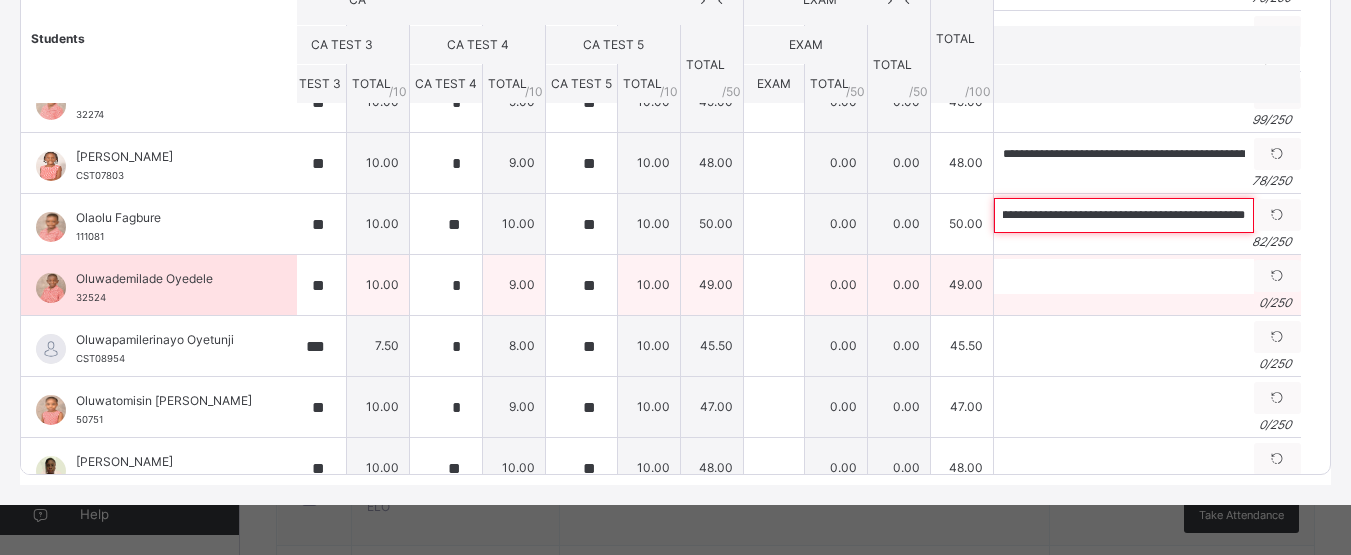 type on "**********" 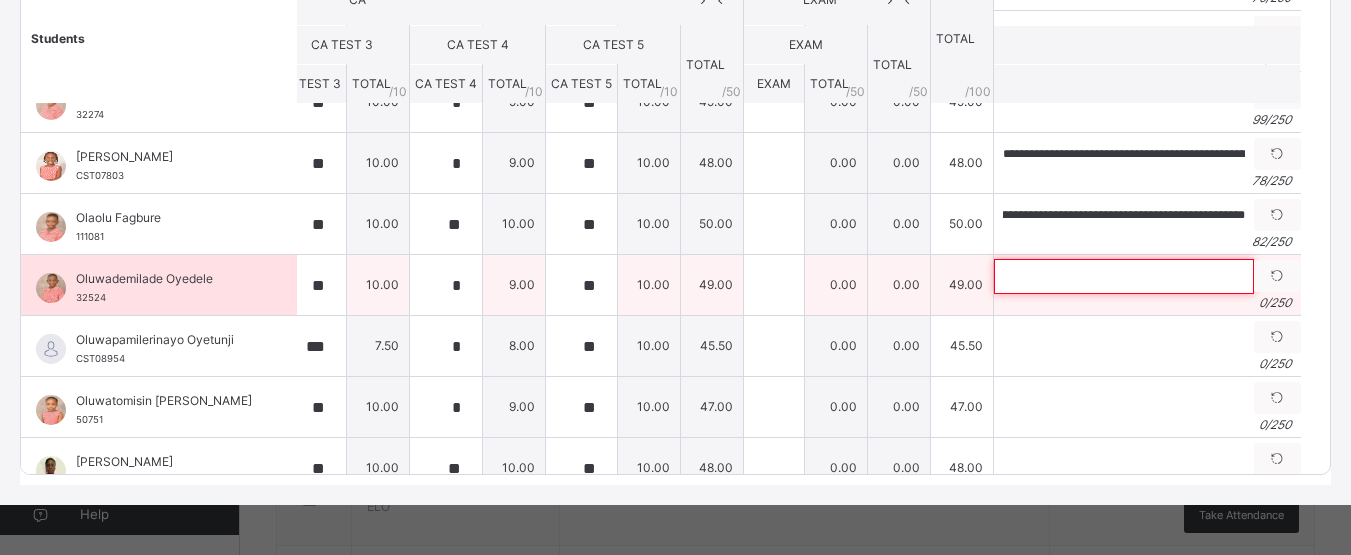 scroll, scrollTop: 0, scrollLeft: 0, axis: both 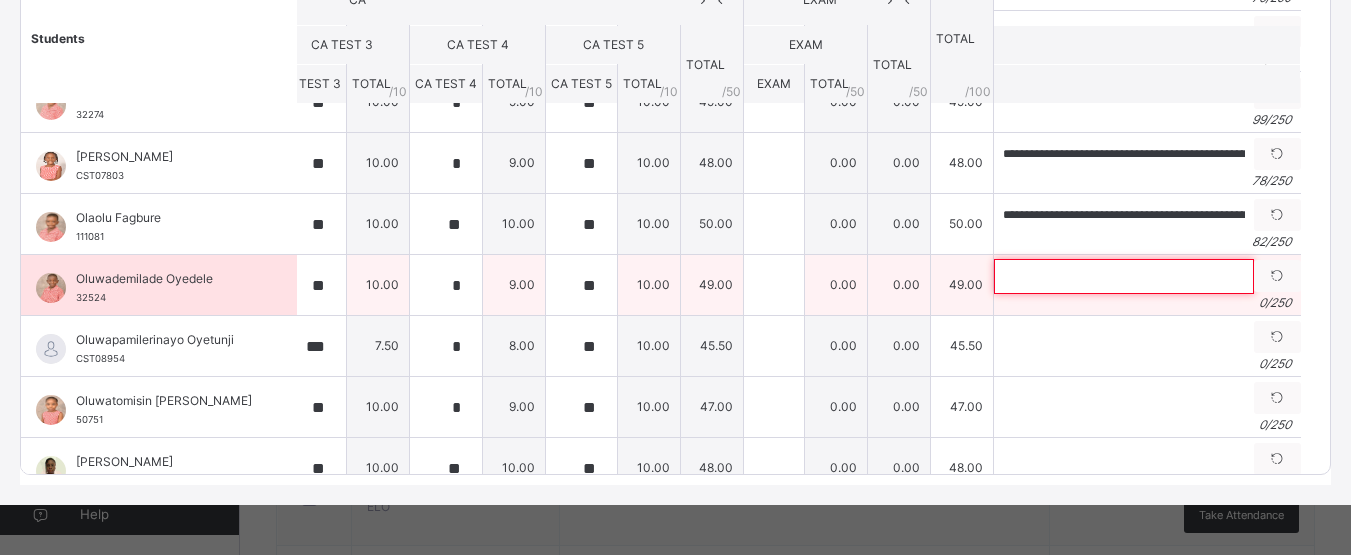 click at bounding box center (1124, 276) 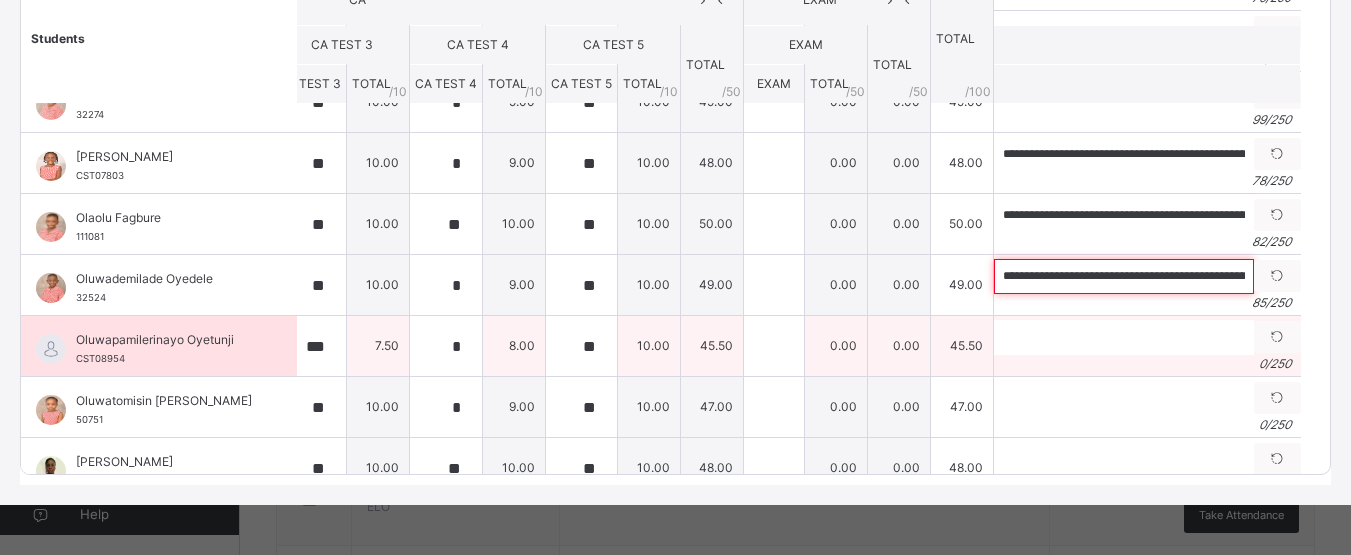 scroll, scrollTop: 0, scrollLeft: 264, axis: horizontal 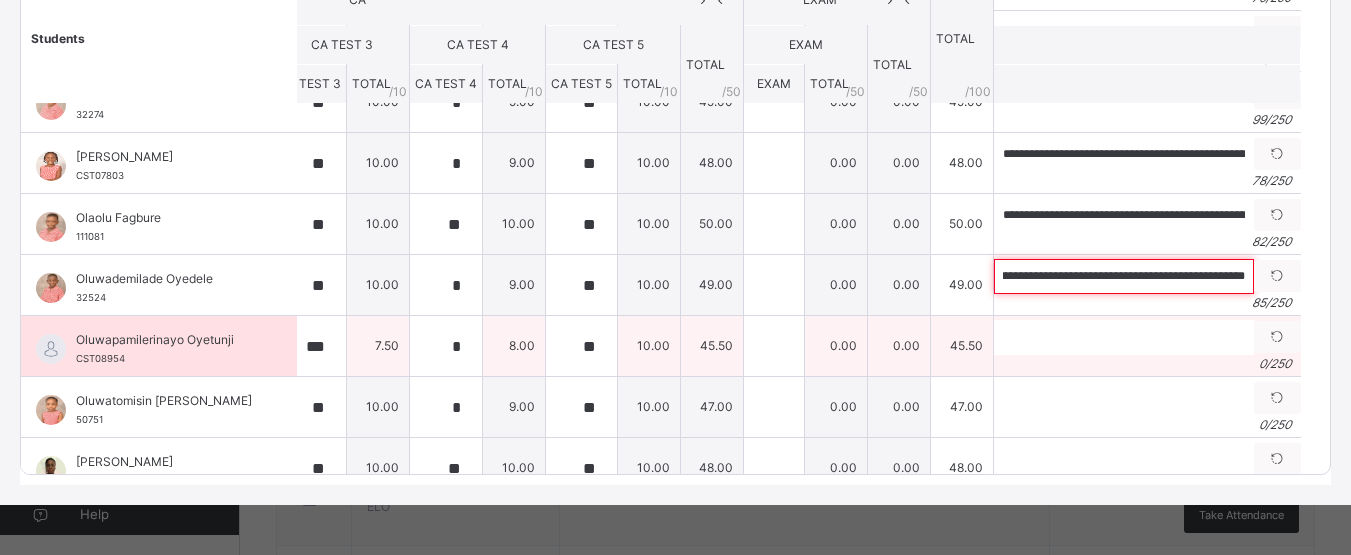 type on "**********" 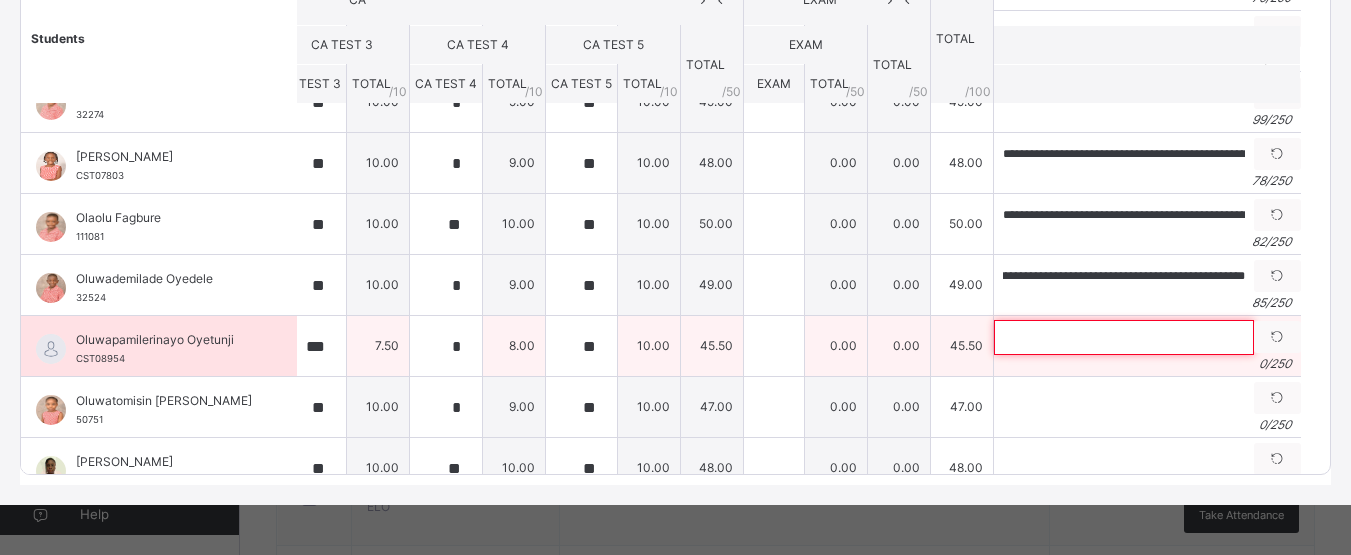 scroll, scrollTop: 0, scrollLeft: 0, axis: both 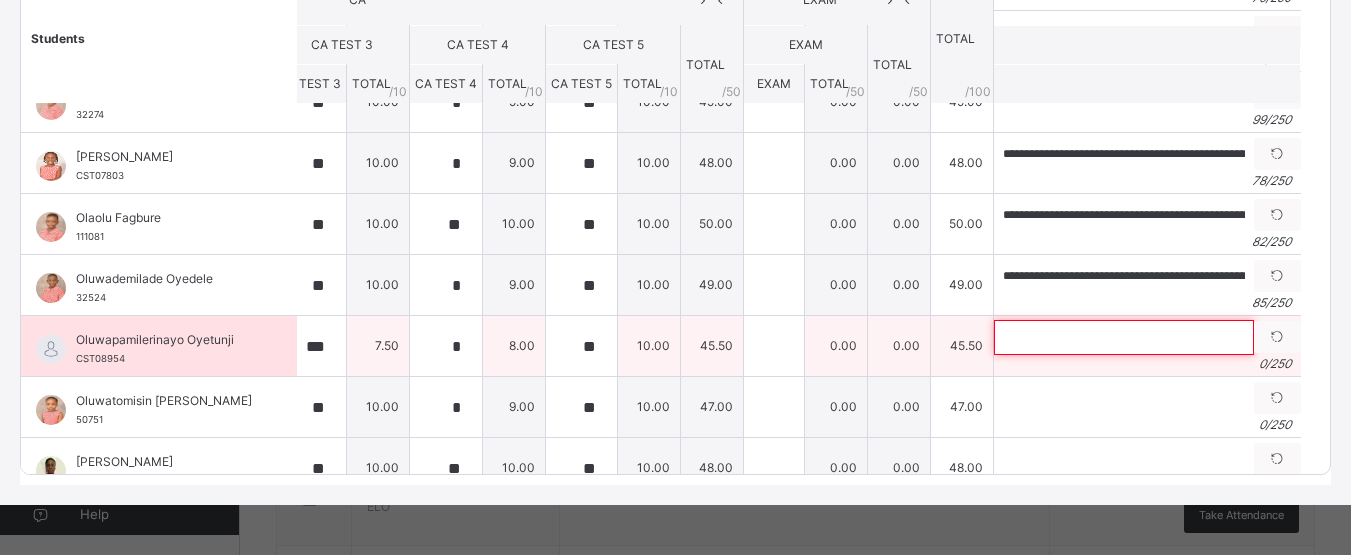 click at bounding box center [1124, 337] 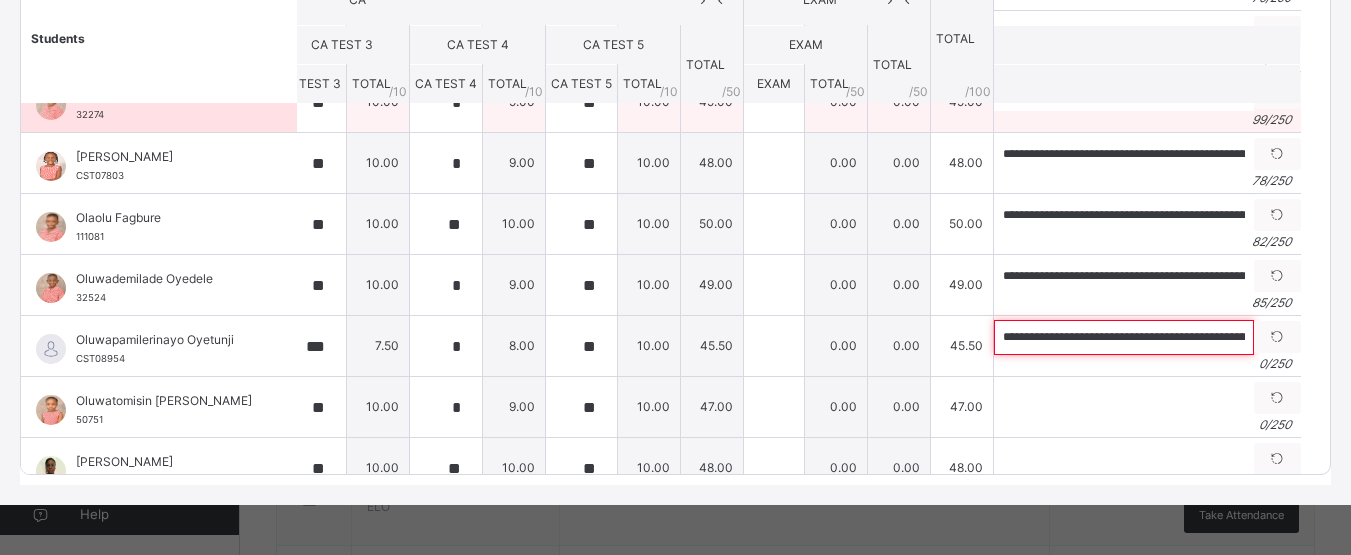 scroll, scrollTop: 0, scrollLeft: 62, axis: horizontal 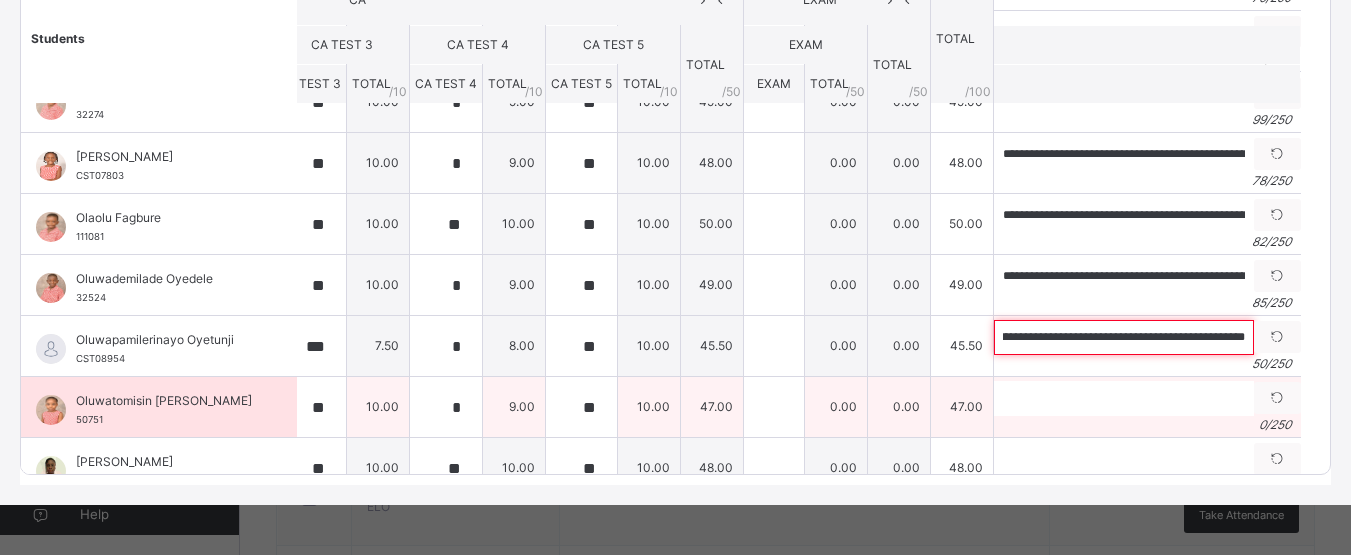 type on "**********" 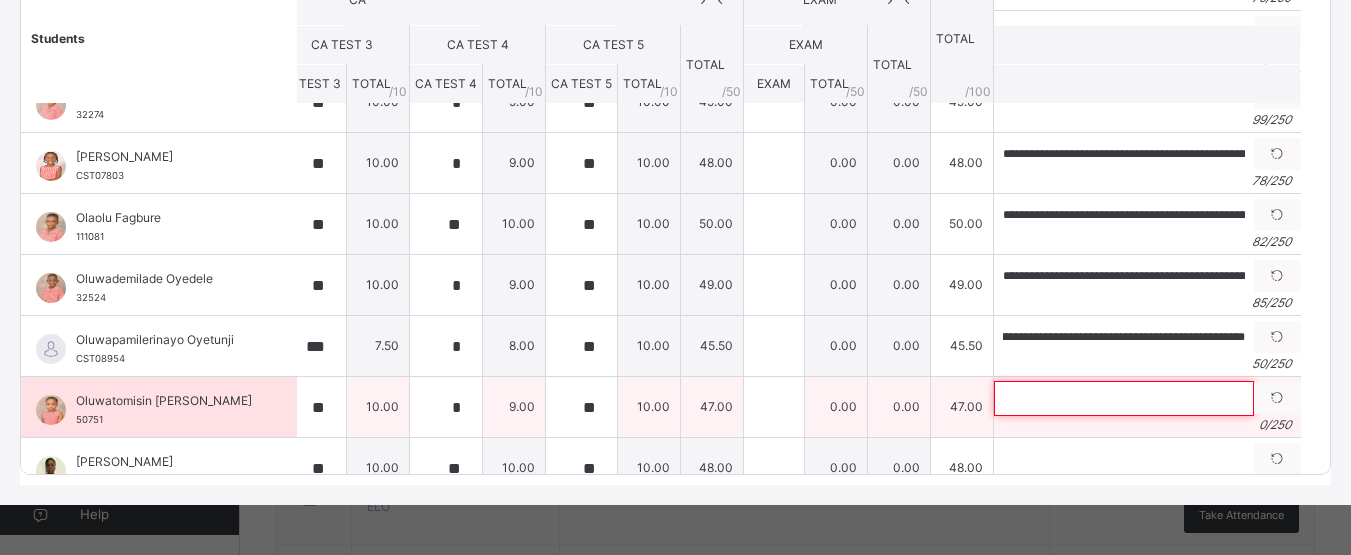 scroll, scrollTop: 0, scrollLeft: 0, axis: both 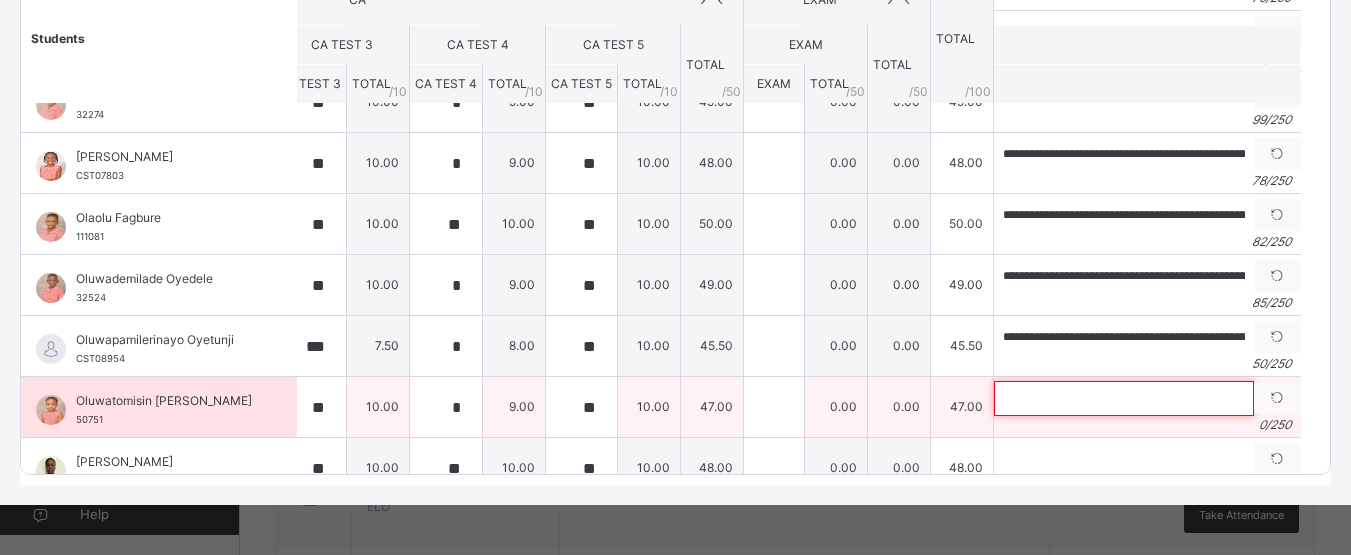 click at bounding box center (1124, 398) 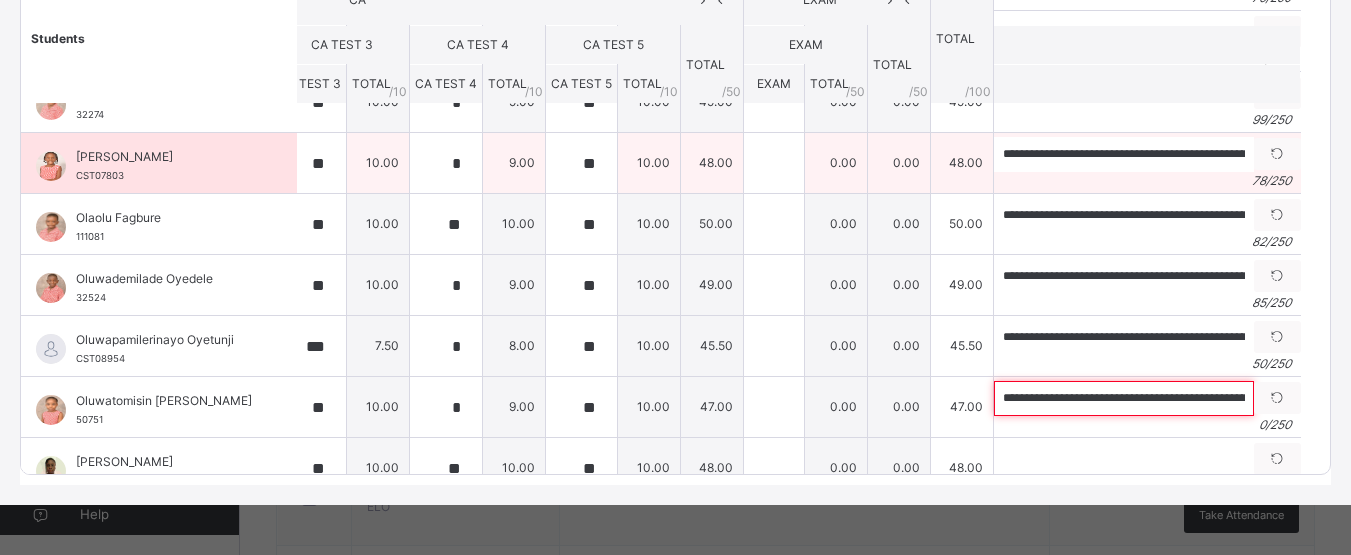 scroll, scrollTop: 0, scrollLeft: 220, axis: horizontal 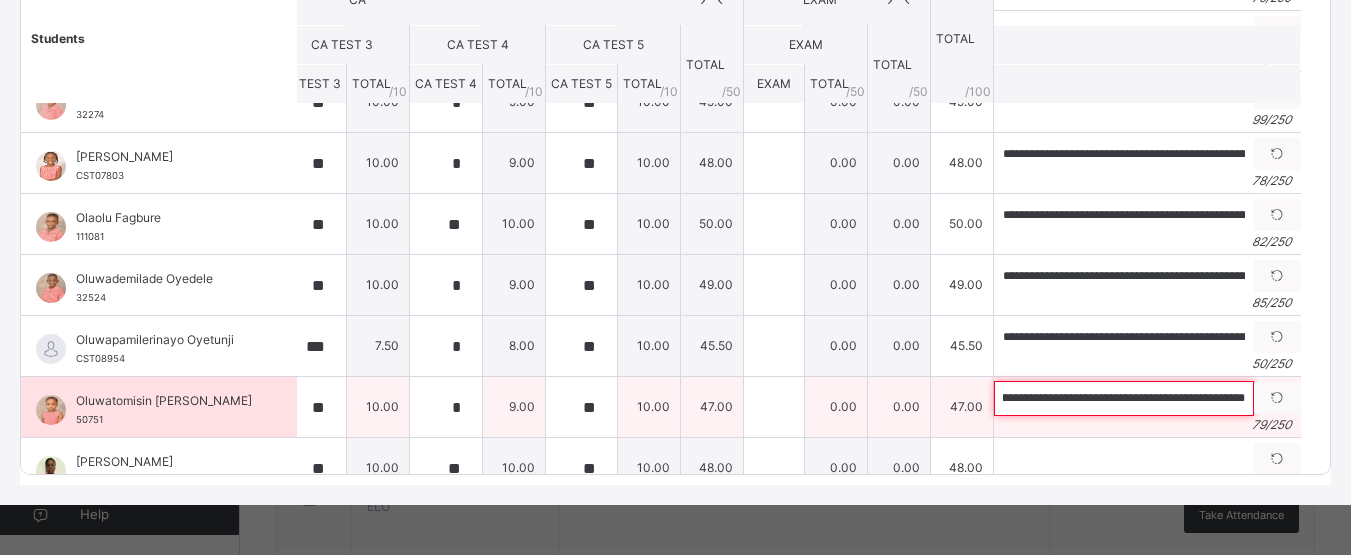 type on "**********" 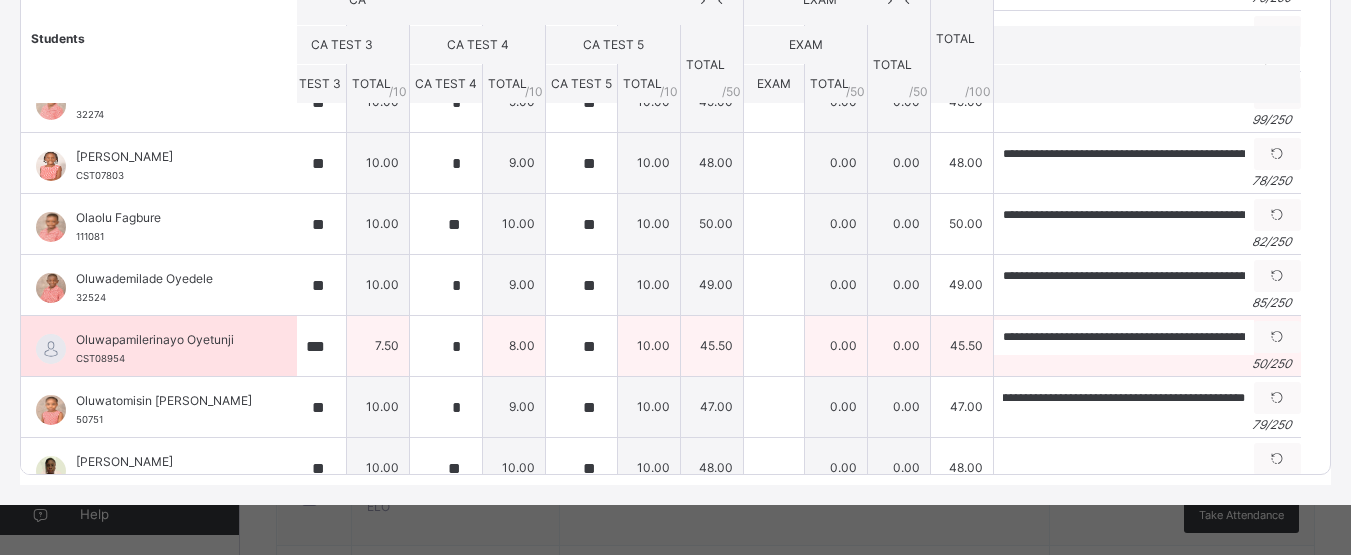 scroll, scrollTop: 0, scrollLeft: 0, axis: both 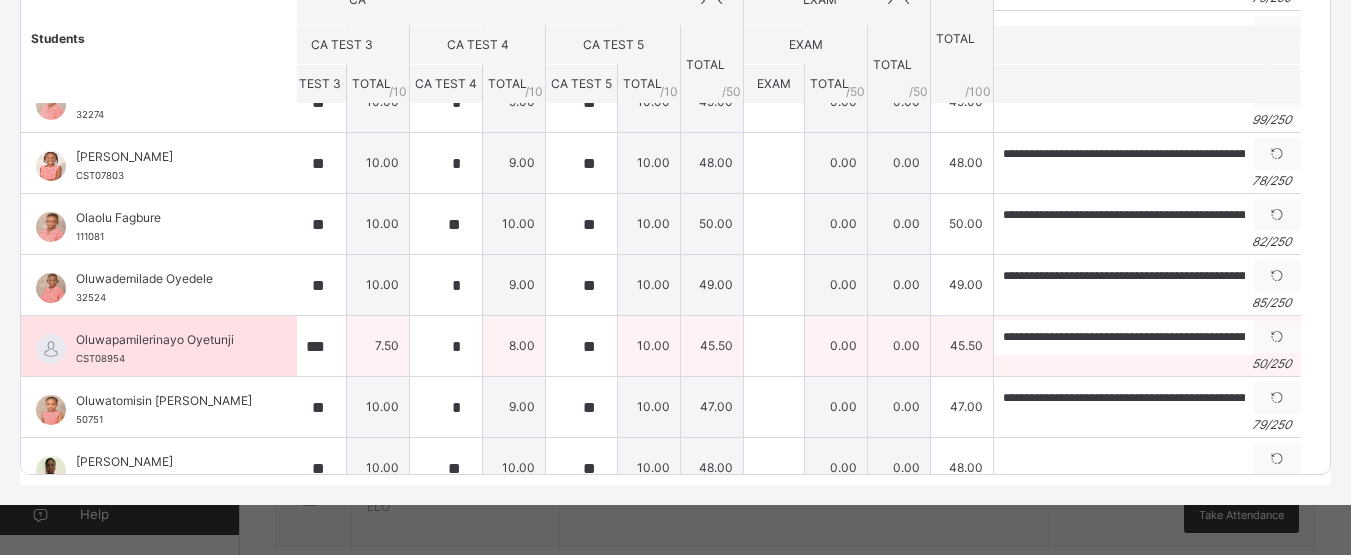drag, startPoint x: 975, startPoint y: 387, endPoint x: 899, endPoint y: 315, distance: 104.69002 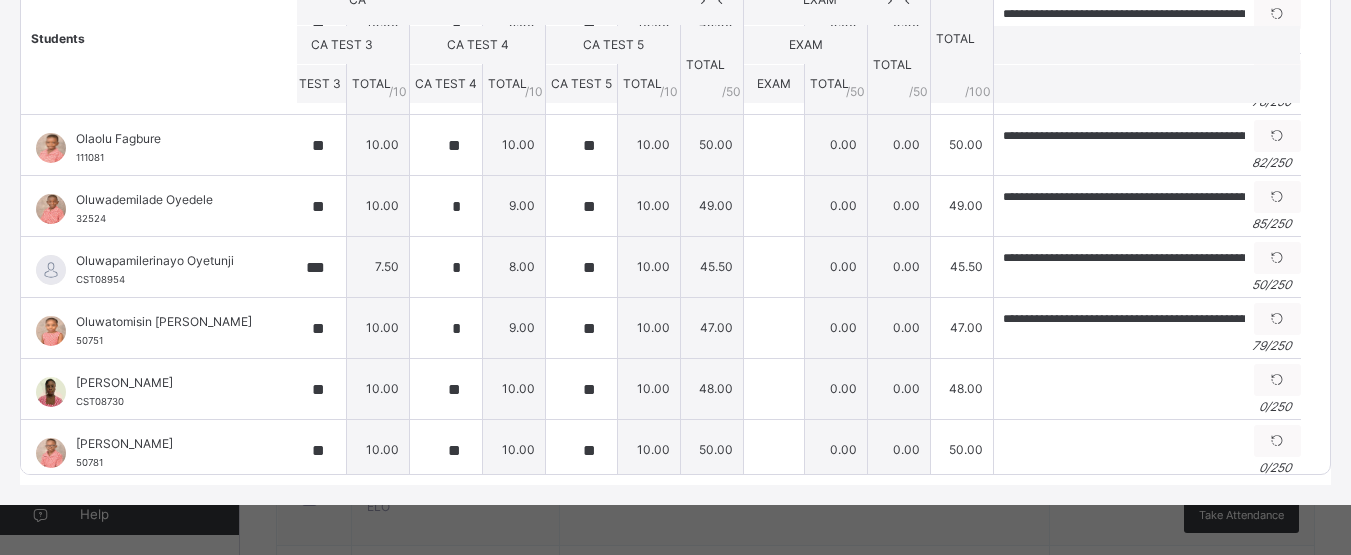 scroll, scrollTop: 926, scrollLeft: 293, axis: both 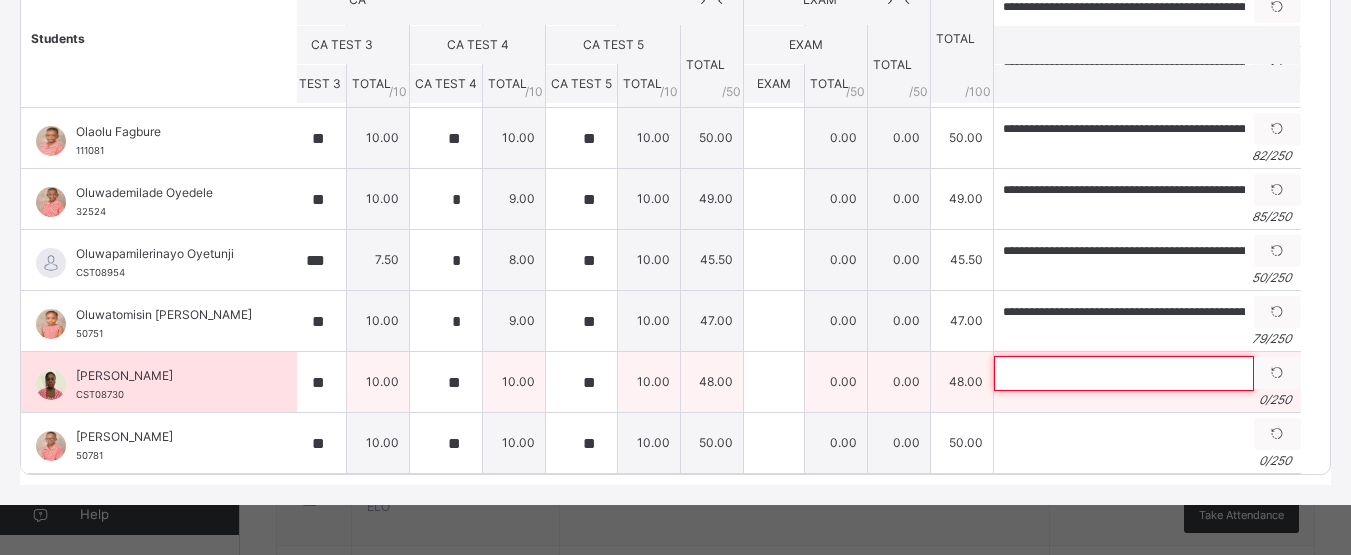 click at bounding box center [1124, 373] 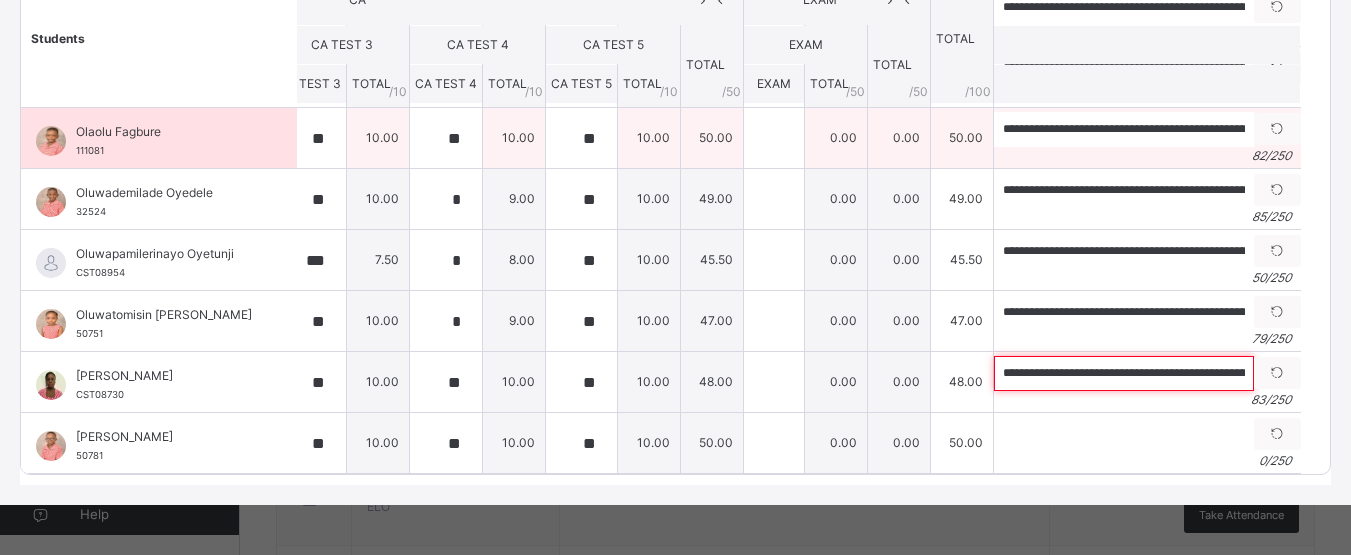 scroll, scrollTop: 0, scrollLeft: 214, axis: horizontal 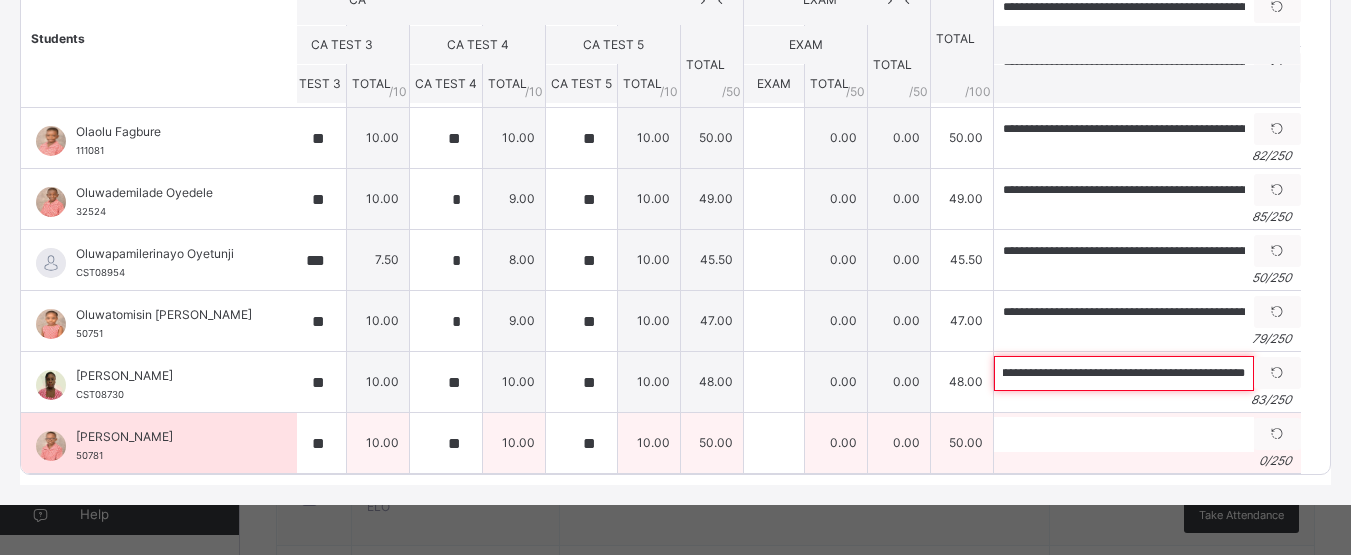 type on "**********" 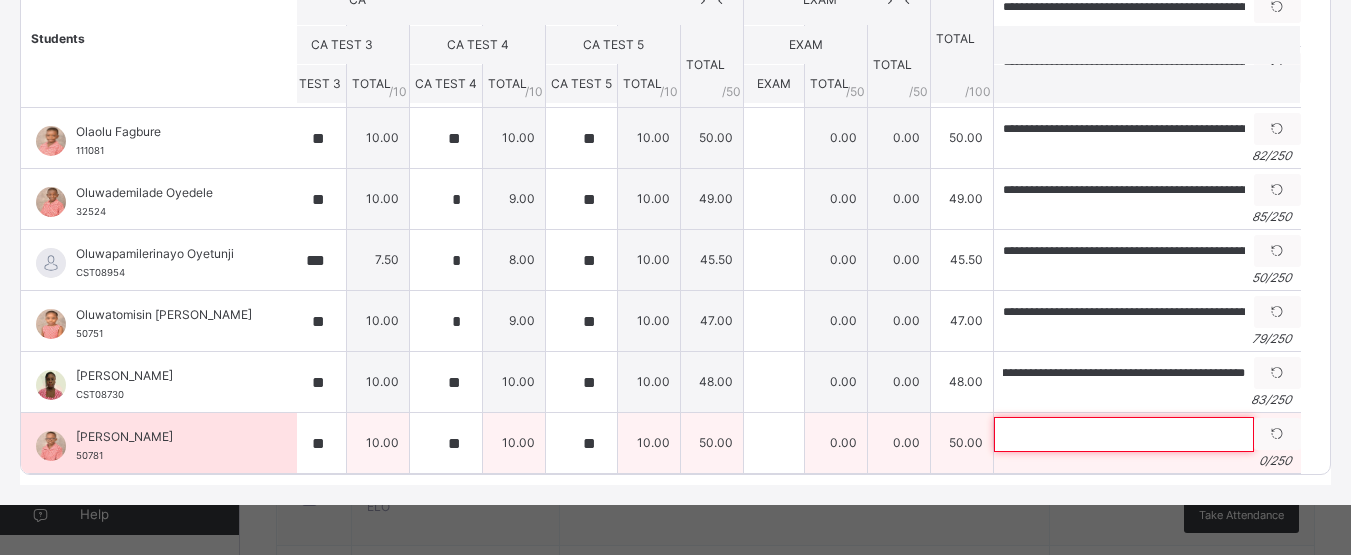 scroll, scrollTop: 0, scrollLeft: 0, axis: both 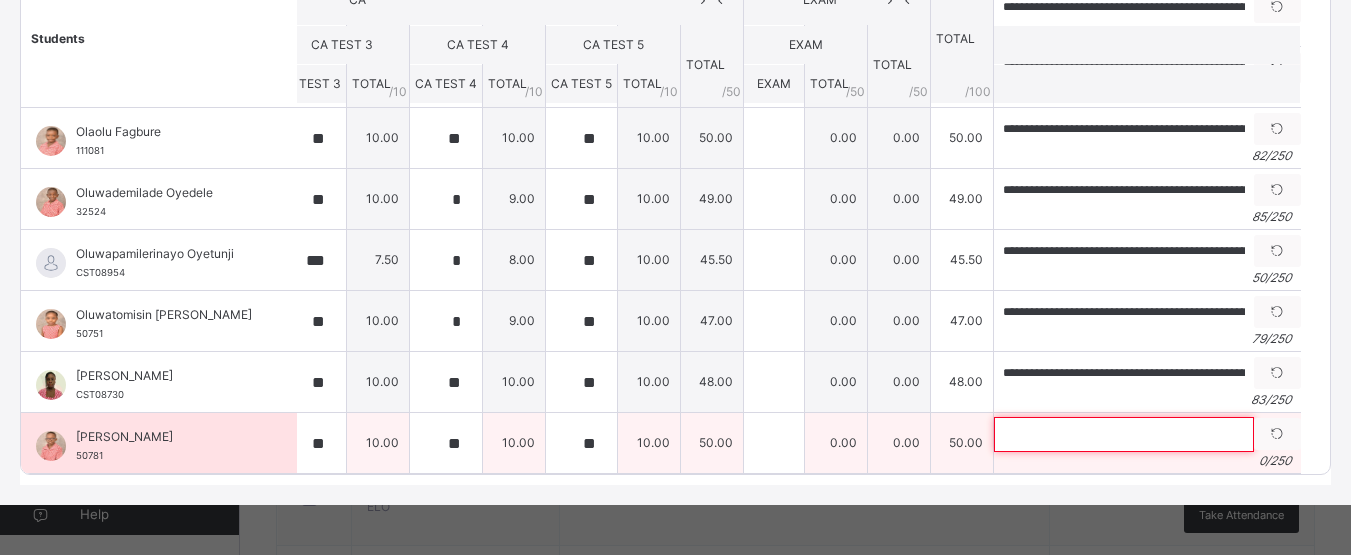 click at bounding box center (1124, 434) 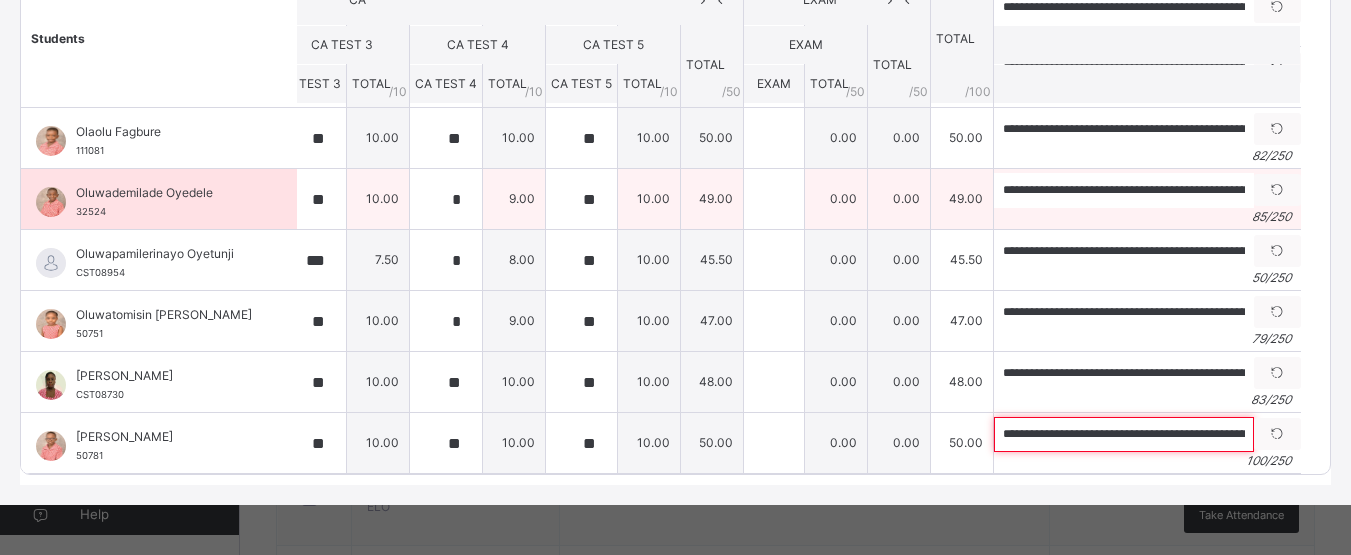 scroll, scrollTop: 0, scrollLeft: 297, axis: horizontal 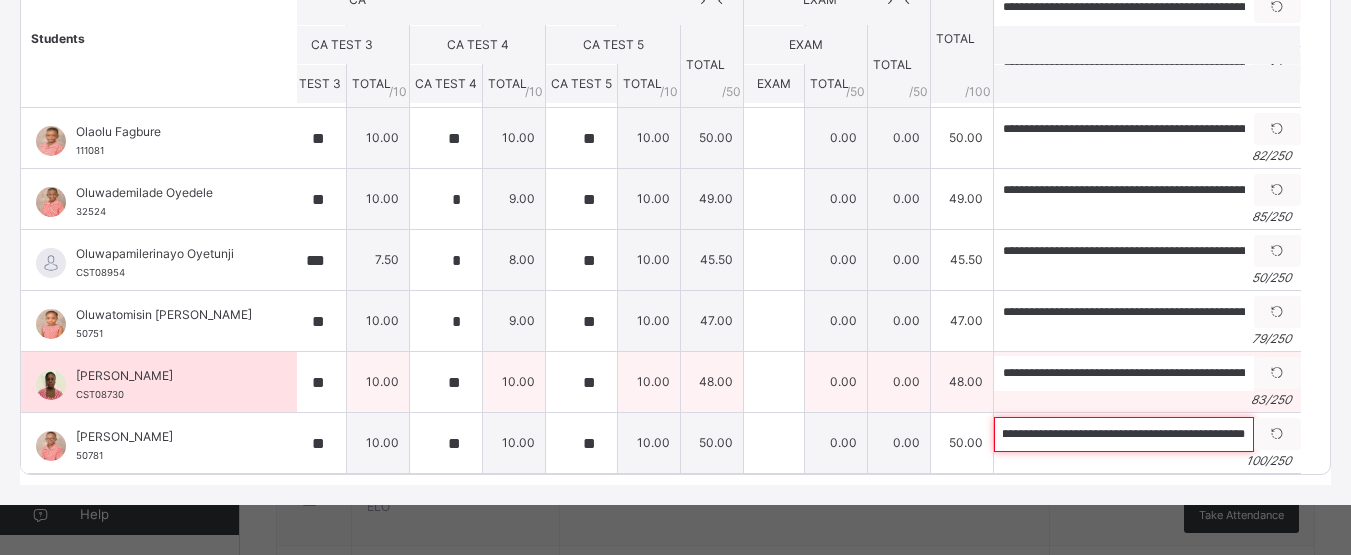 type on "**********" 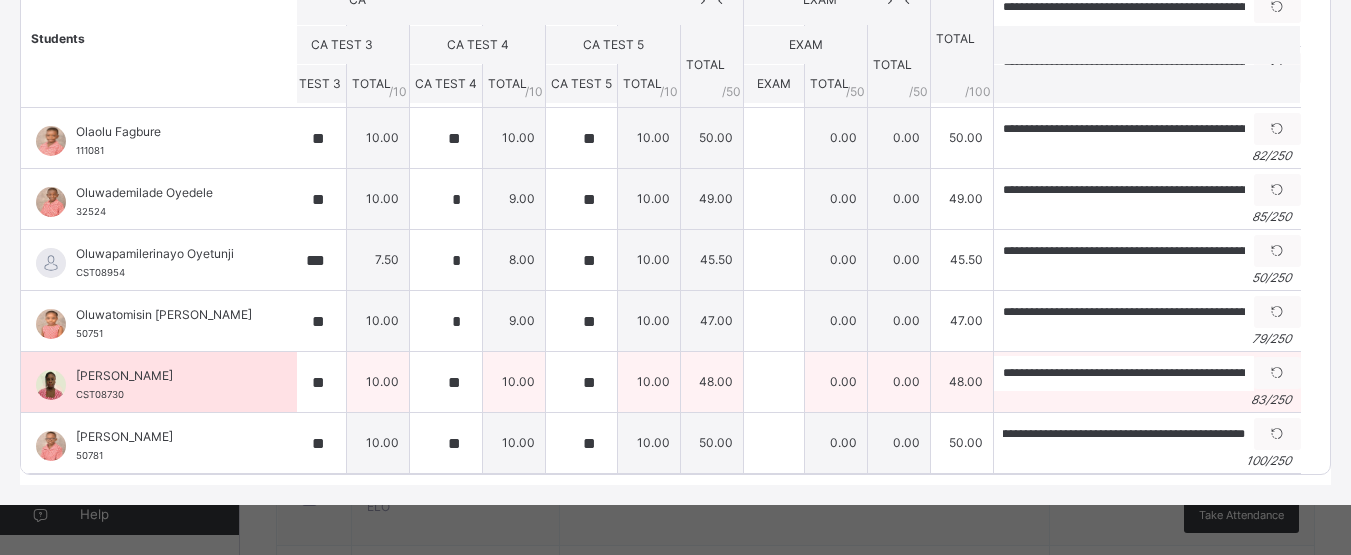 scroll, scrollTop: 0, scrollLeft: 0, axis: both 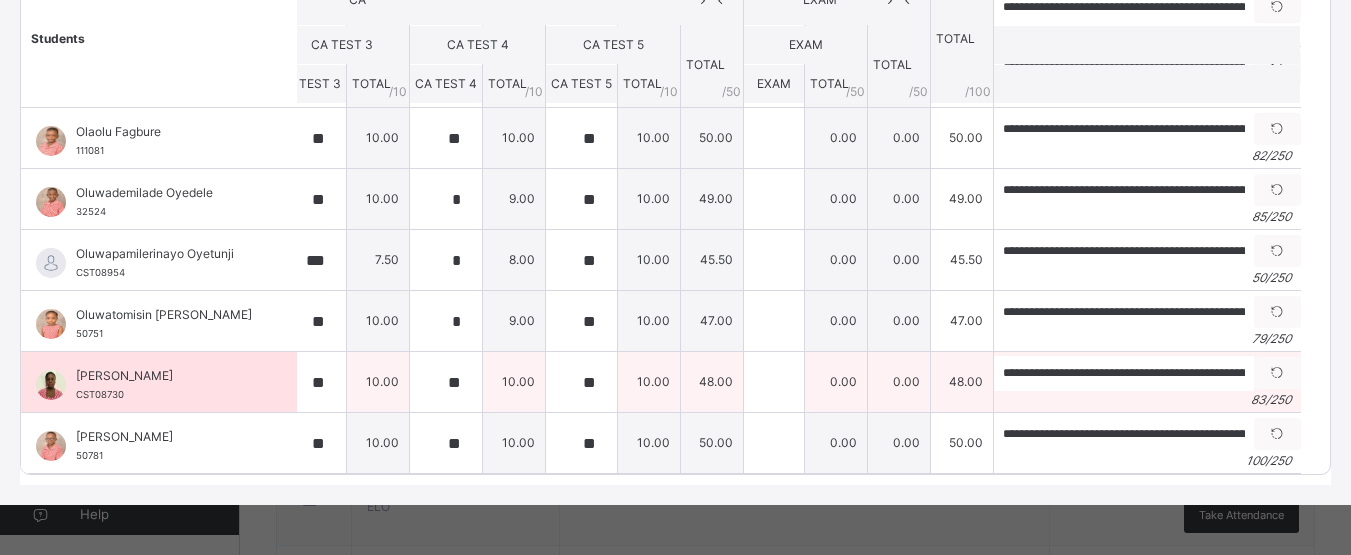 click on "0.00" at bounding box center (899, 382) 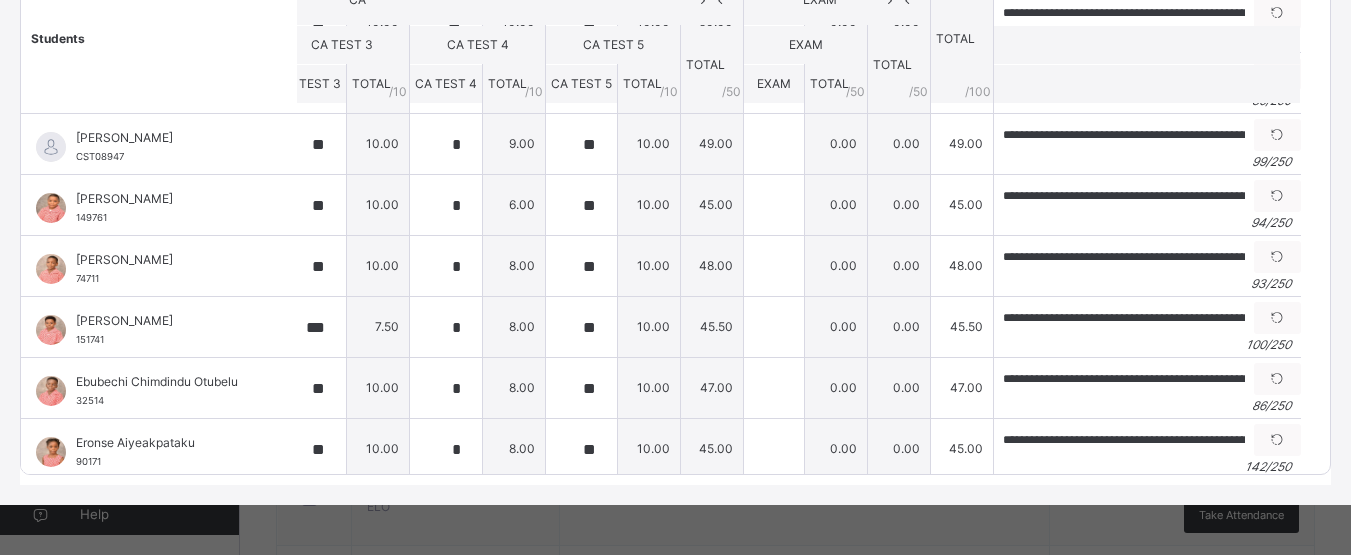 scroll, scrollTop: 0, scrollLeft: 293, axis: horizontal 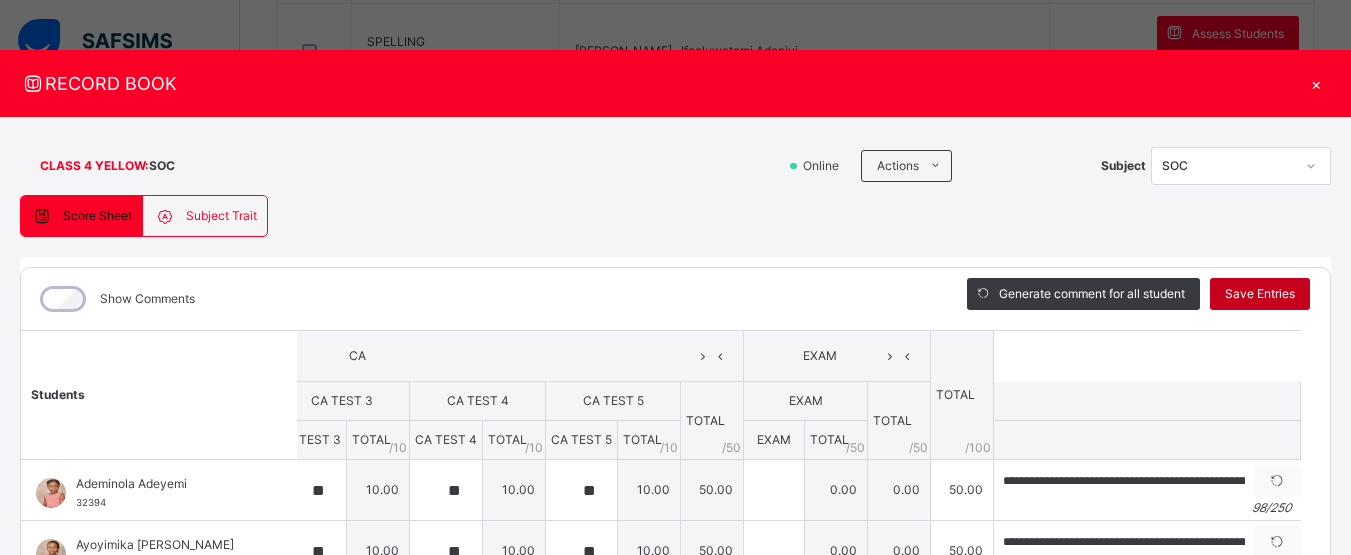 click on "Save Entries" at bounding box center (1260, 294) 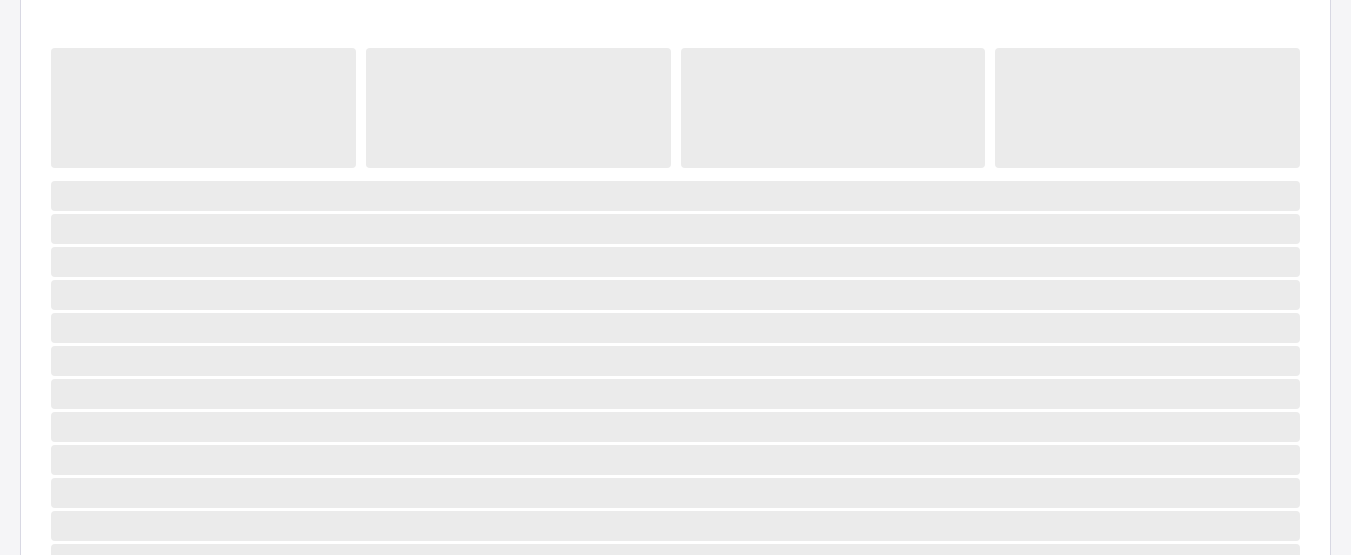 scroll, scrollTop: 316, scrollLeft: 0, axis: vertical 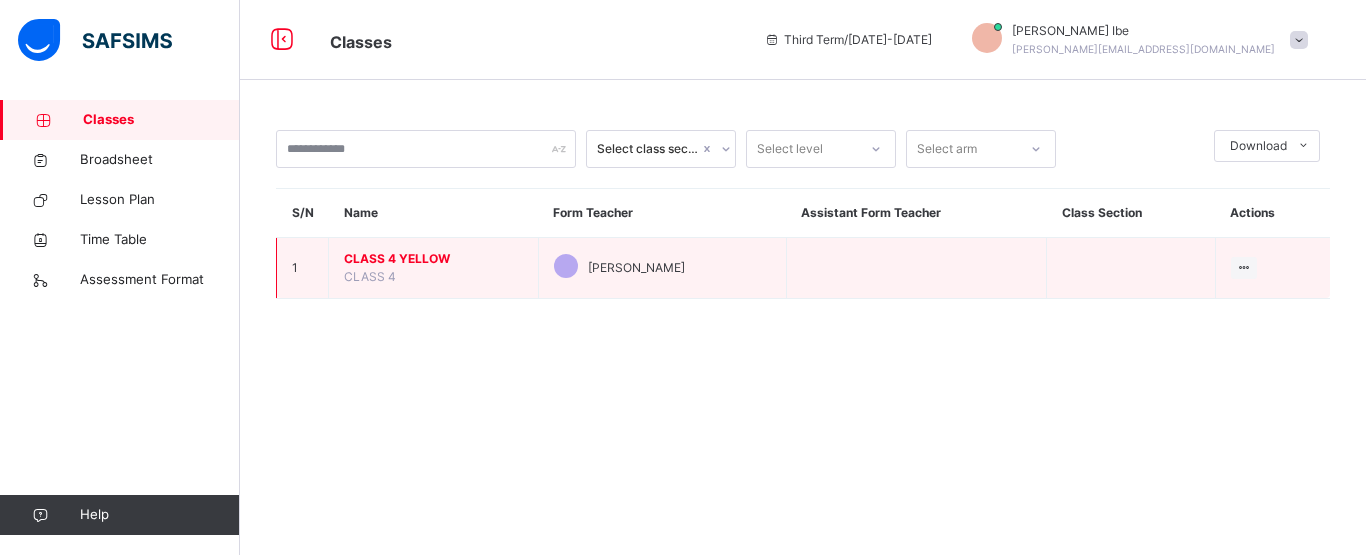 click on "CLASS 4   YELLOW" at bounding box center [433, 259] 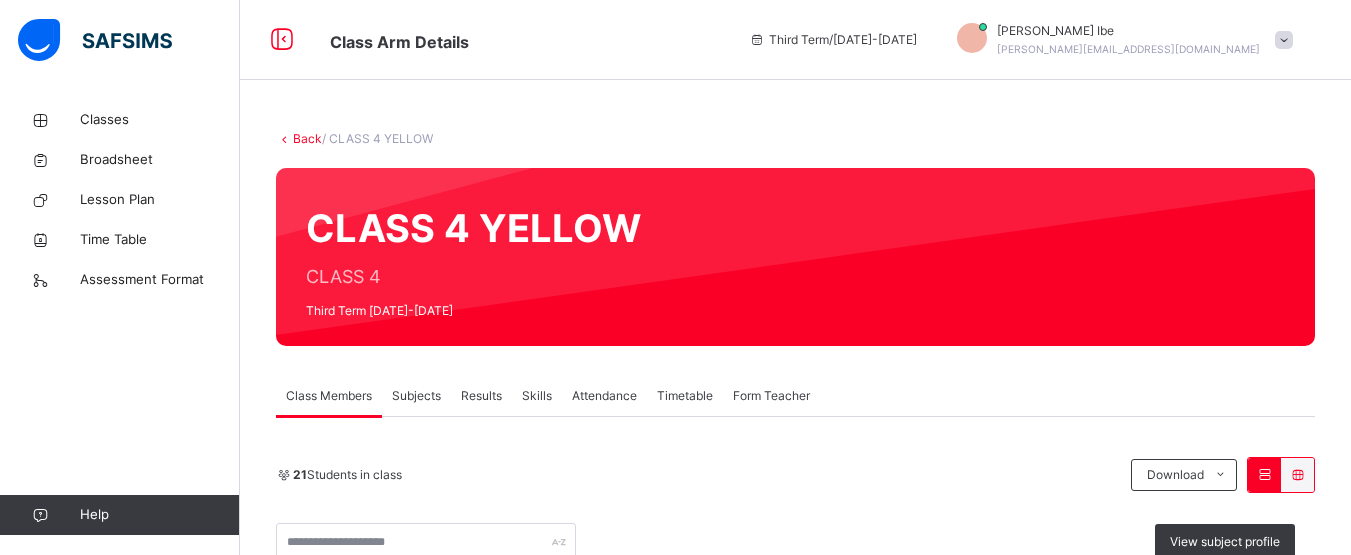 click on "Results" at bounding box center [481, 396] 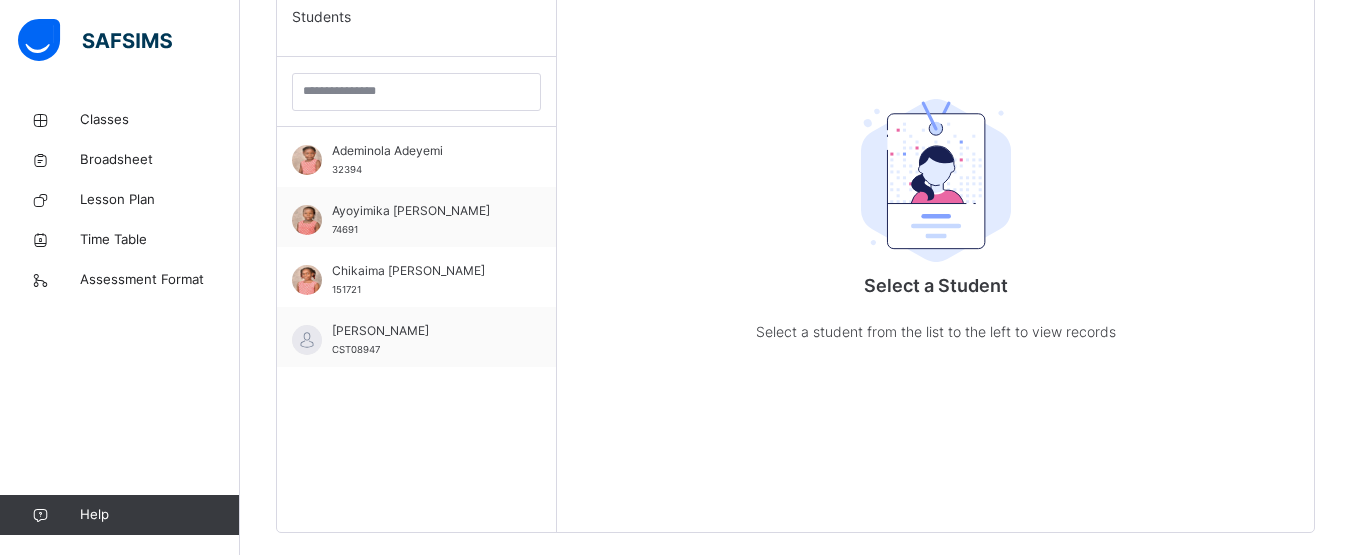 scroll, scrollTop: 544, scrollLeft: 0, axis: vertical 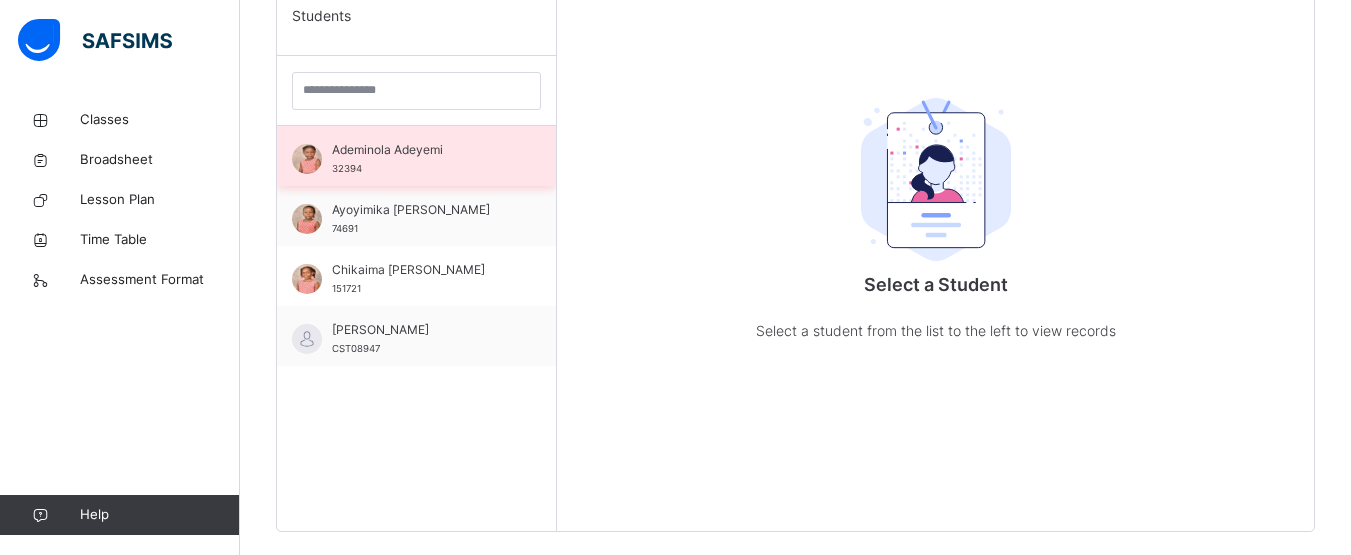 click on "Ademinola  Adeyemi 32394" at bounding box center (421, 159) 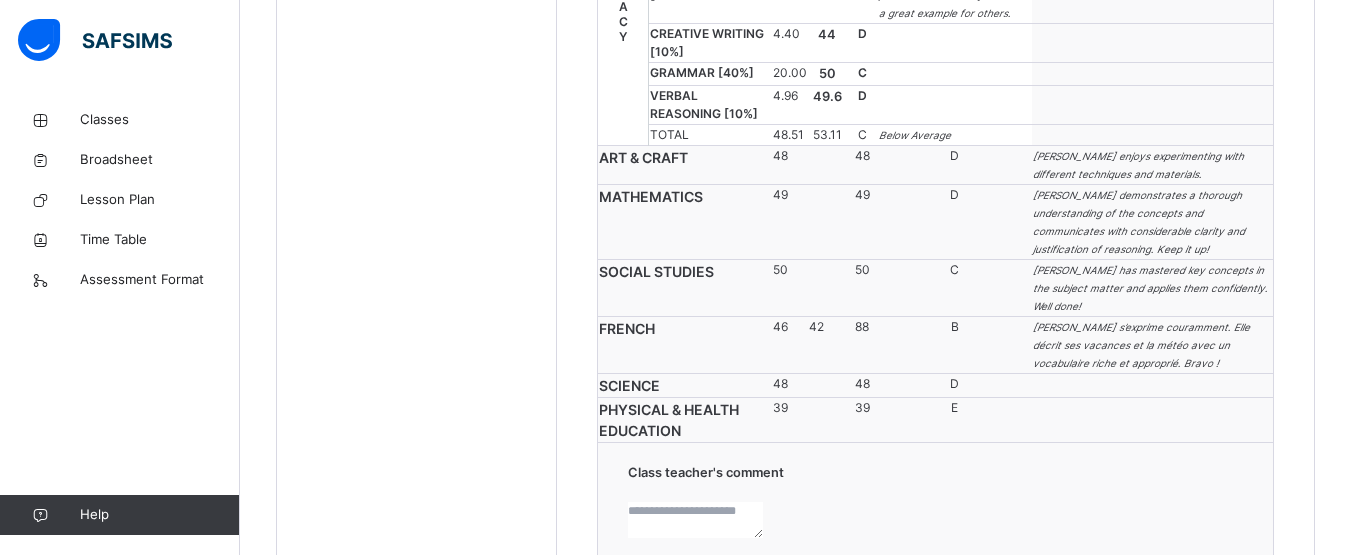 scroll, scrollTop: 1093, scrollLeft: 0, axis: vertical 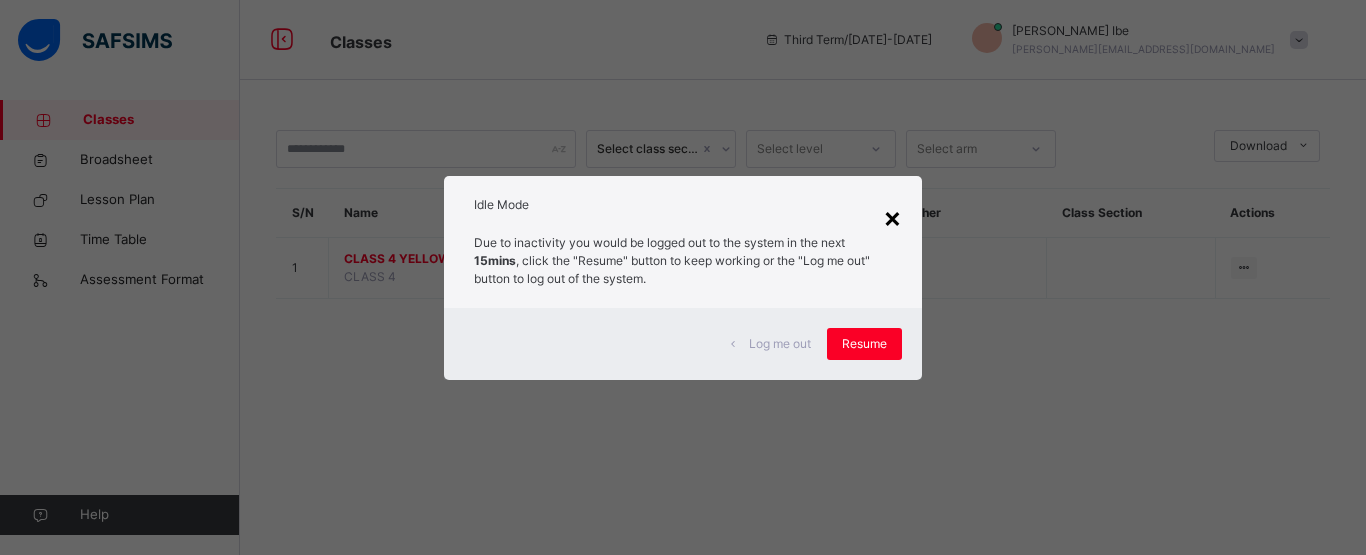 click on "×" at bounding box center (892, 217) 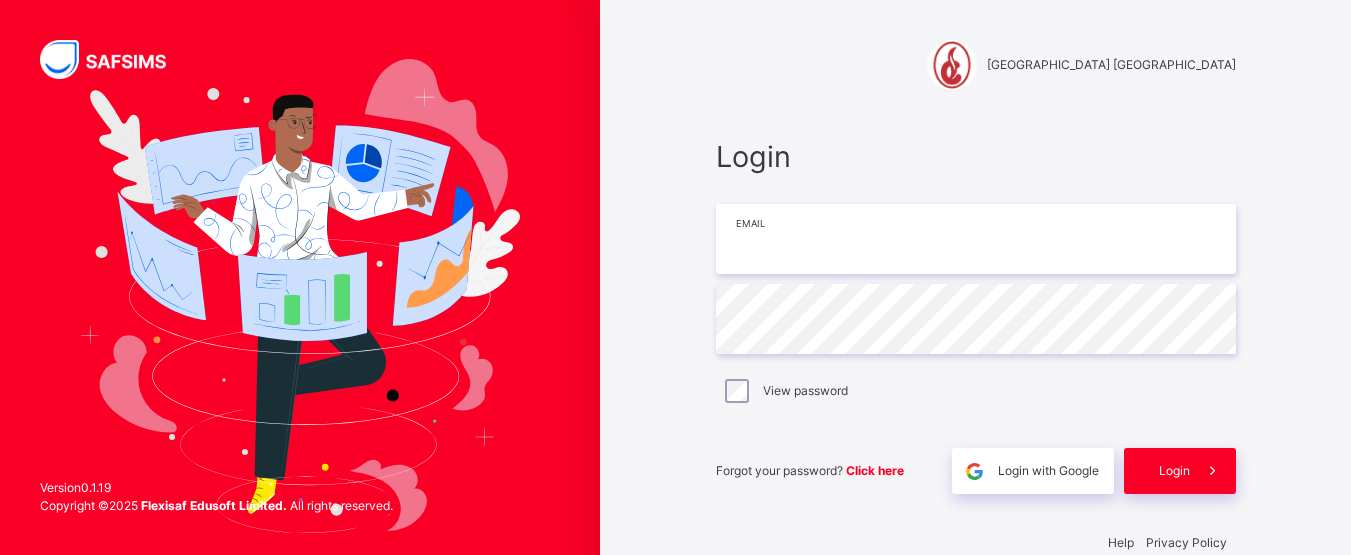 type on "**********" 